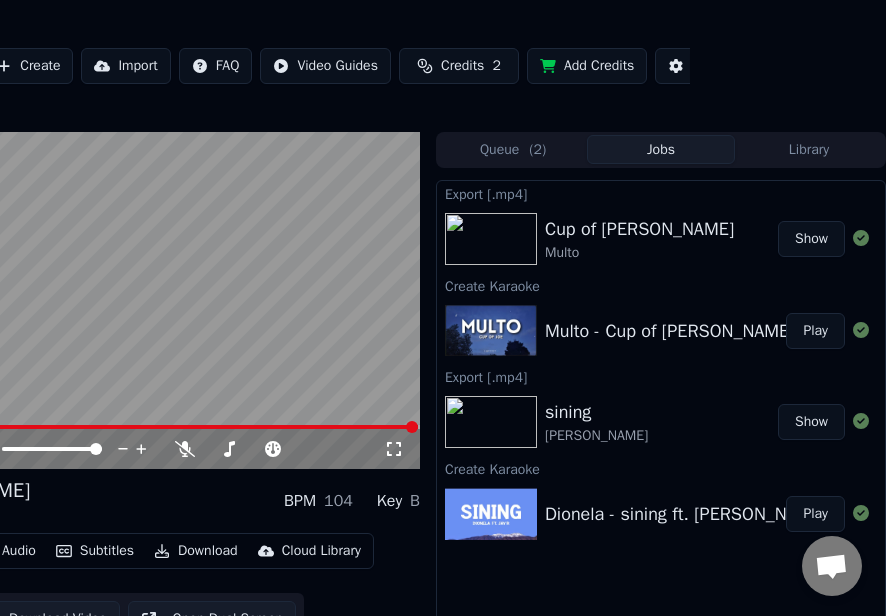 scroll, scrollTop: 0, scrollLeft: 196, axis: horizontal 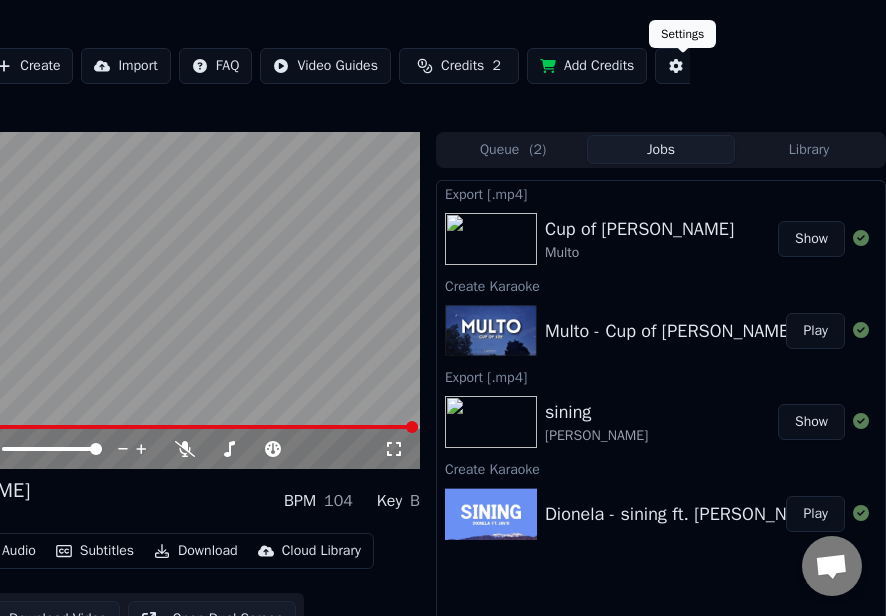 click on "Settings" at bounding box center [705, 66] 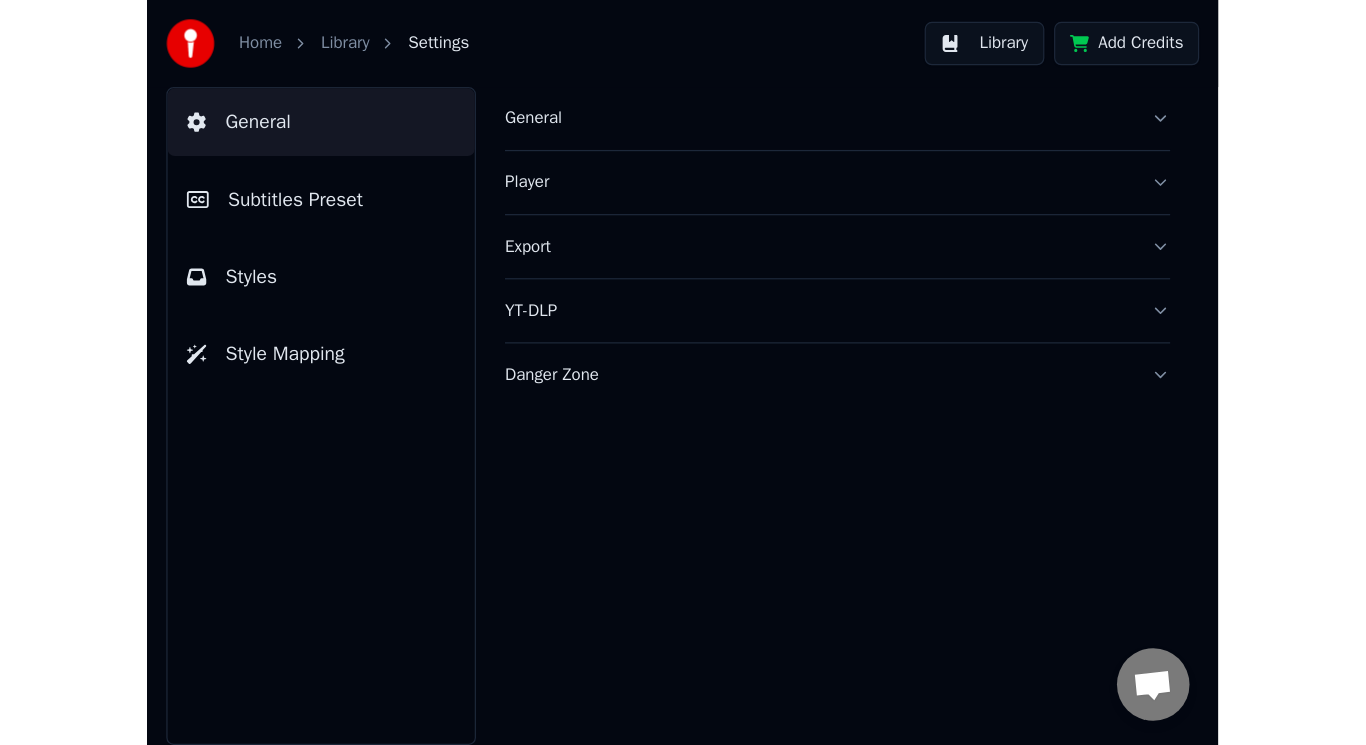scroll, scrollTop: 0, scrollLeft: 0, axis: both 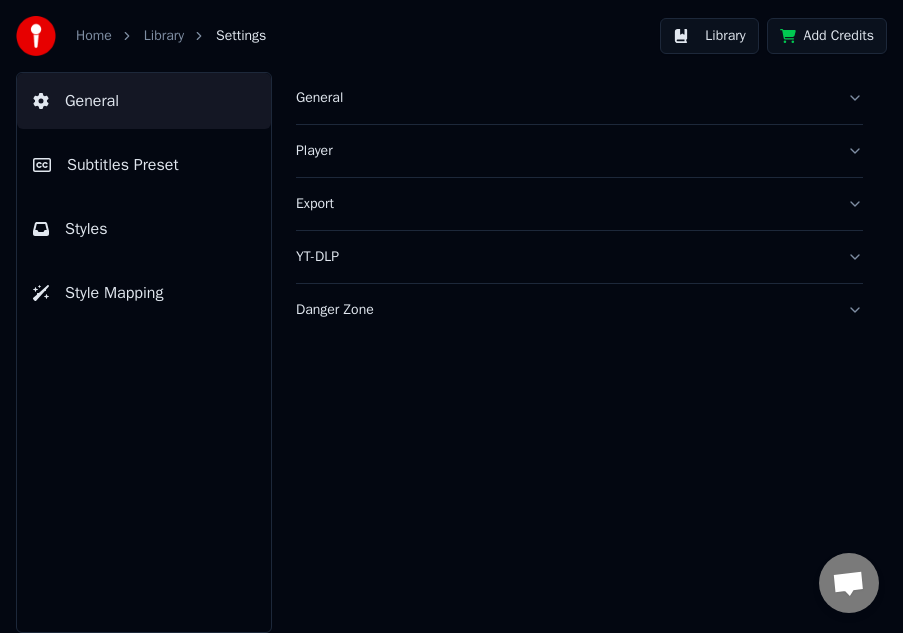 click on "Home" at bounding box center (94, 36) 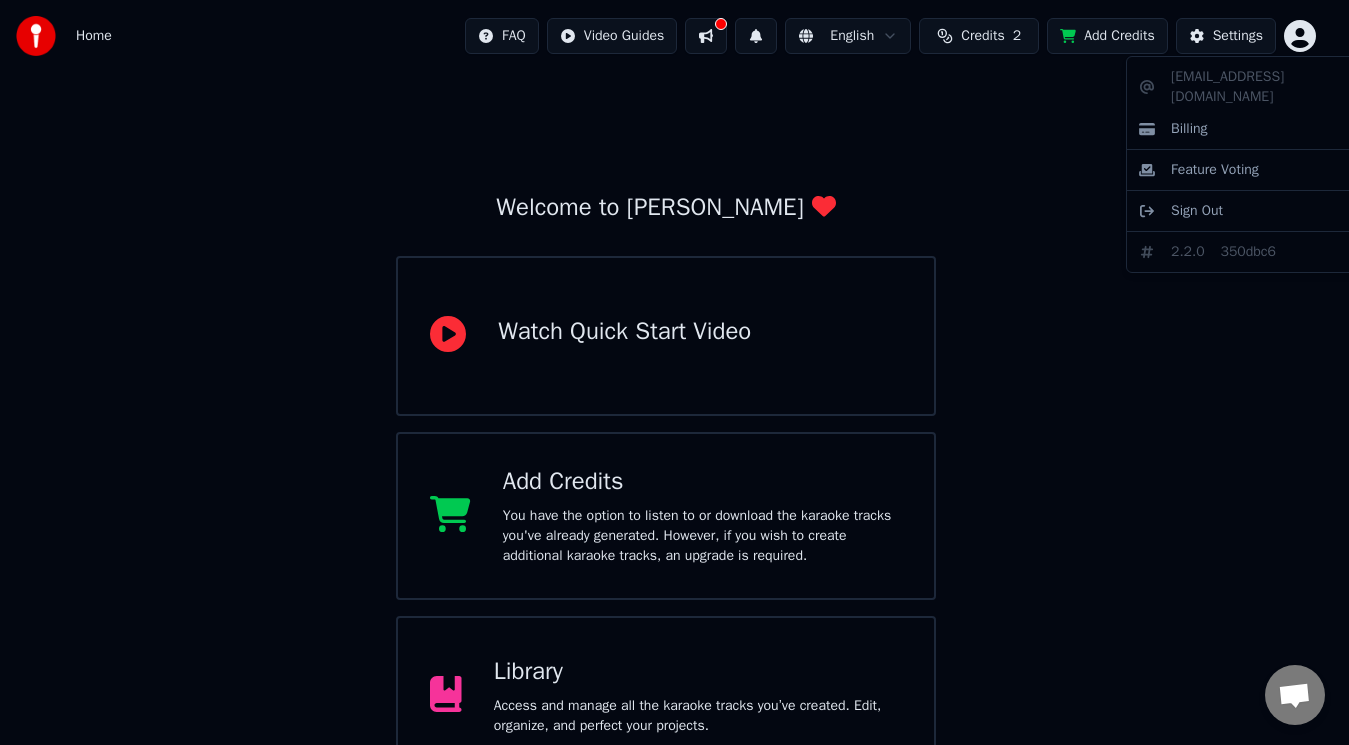 click on "Home FAQ Video Guides English Credits 2 Add Credits Settings Welcome to Youka Watch Quick Start Video Add Credits You have the option to listen to or download the karaoke tracks you've already generated. However, if you wish to create additional karaoke tracks, an upgrade is required. Library Access and manage all the karaoke tracks you’ve created. Edit, organize, and perfect your projects. Create Karaoke Create karaoke from audio or video files (MP3, MP4, and more), or paste a URL to instantly generate a karaoke video with synchronized lyrics. [EMAIL_ADDRESS][DOMAIN_NAME] Billing Feature Voting Sign Out 2.2.0 350dbc6" at bounding box center (674, 480) 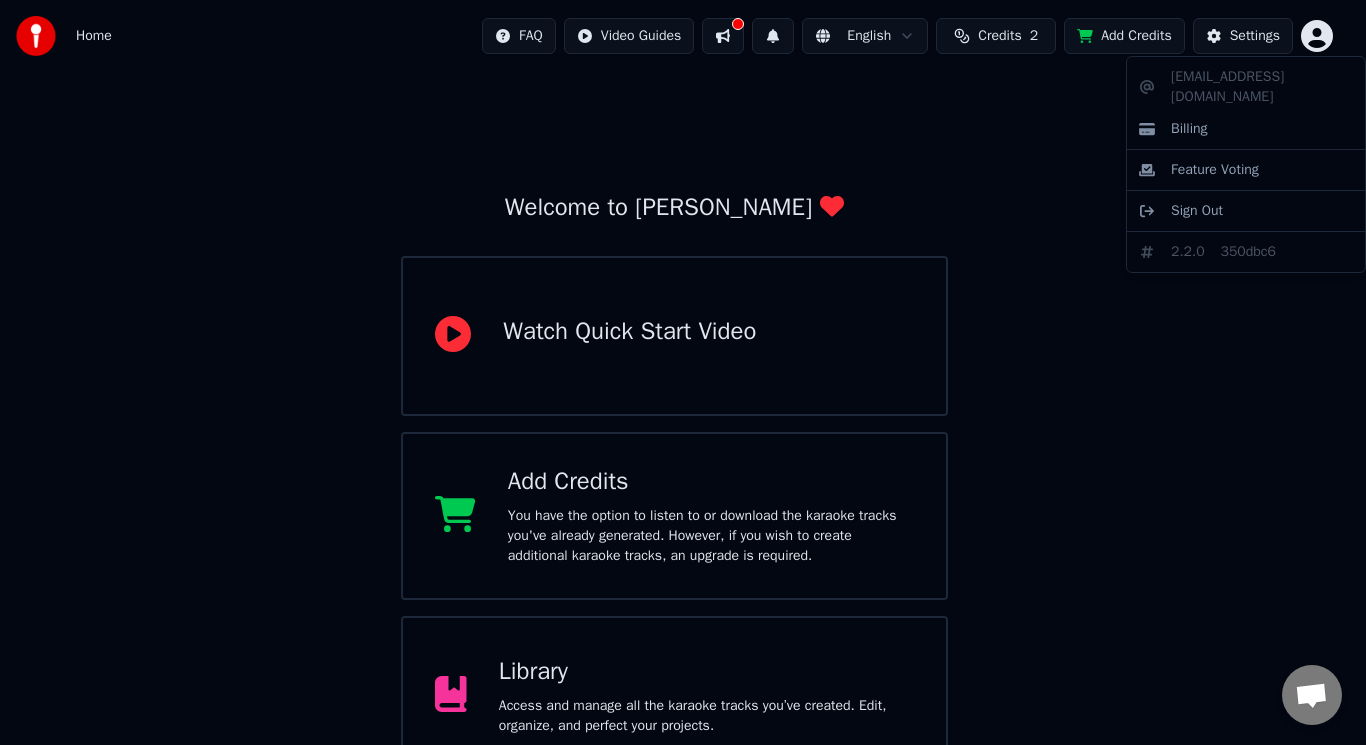 click on "[EMAIL_ADDRESS][DOMAIN_NAME] Billing Feature Voting Sign Out 2.2.0 350dbc6" at bounding box center [1246, 164] 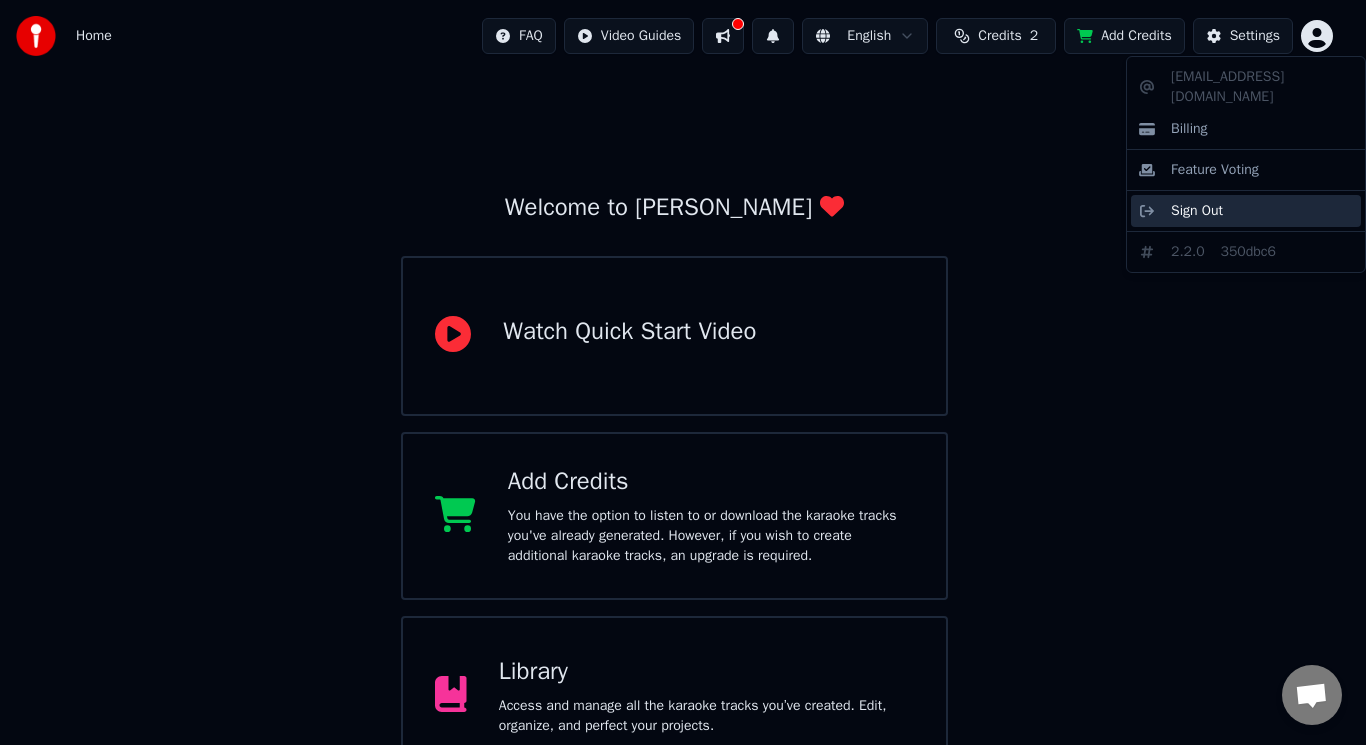 click on "Sign Out" at bounding box center [1197, 211] 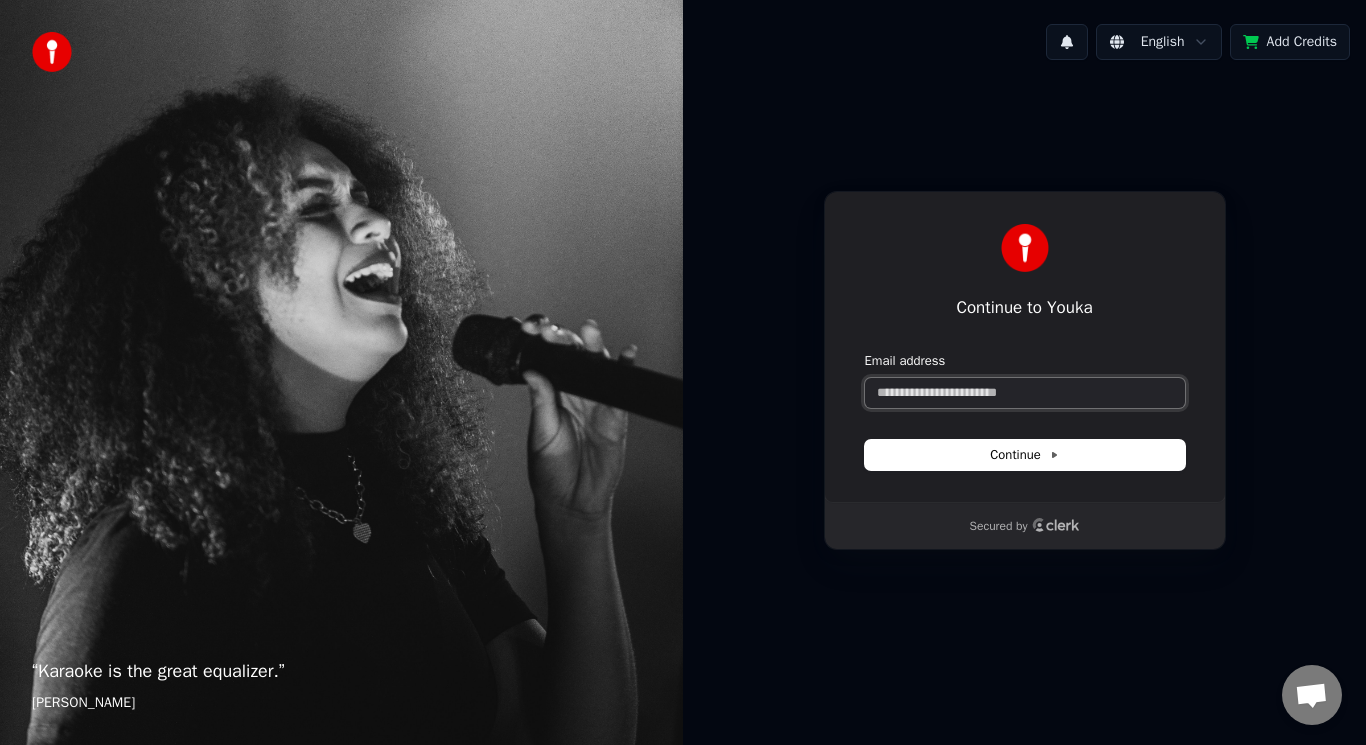 click on "Email address" at bounding box center (1025, 393) 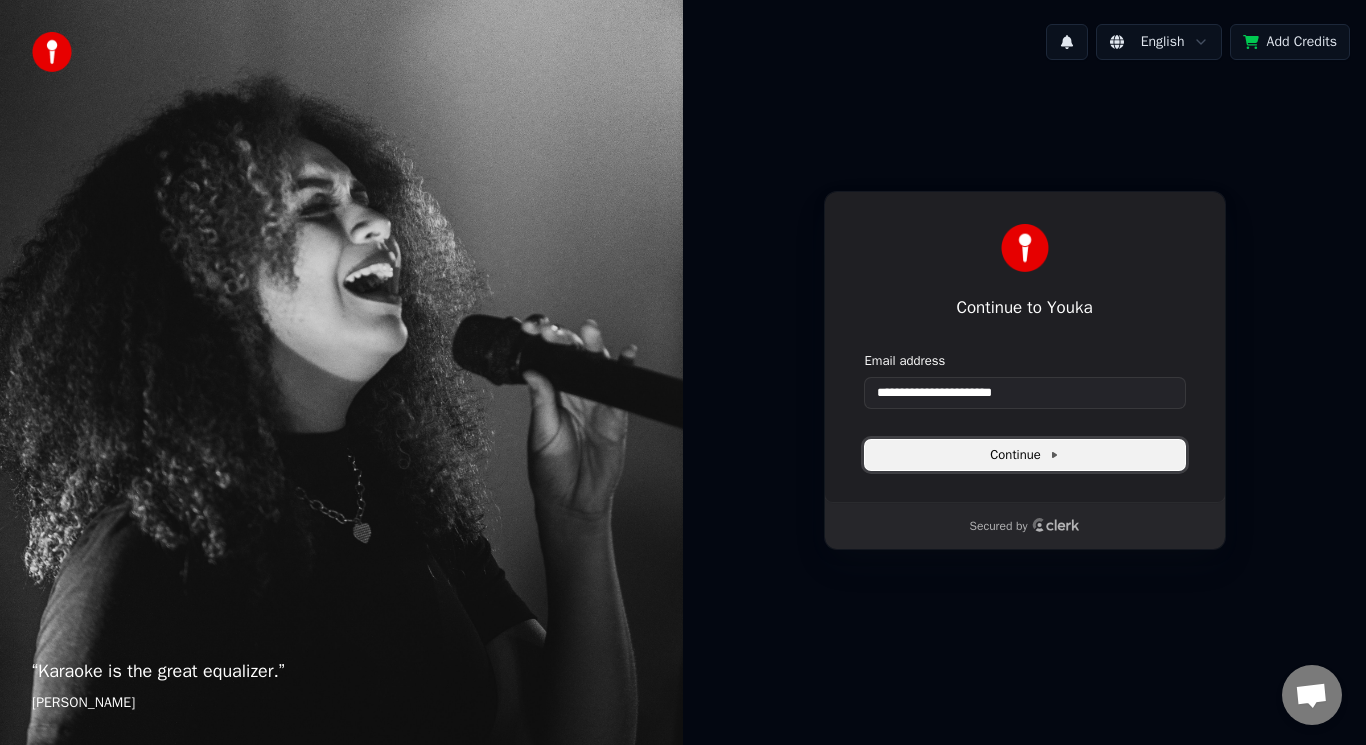 click on "Continue" at bounding box center (1025, 455) 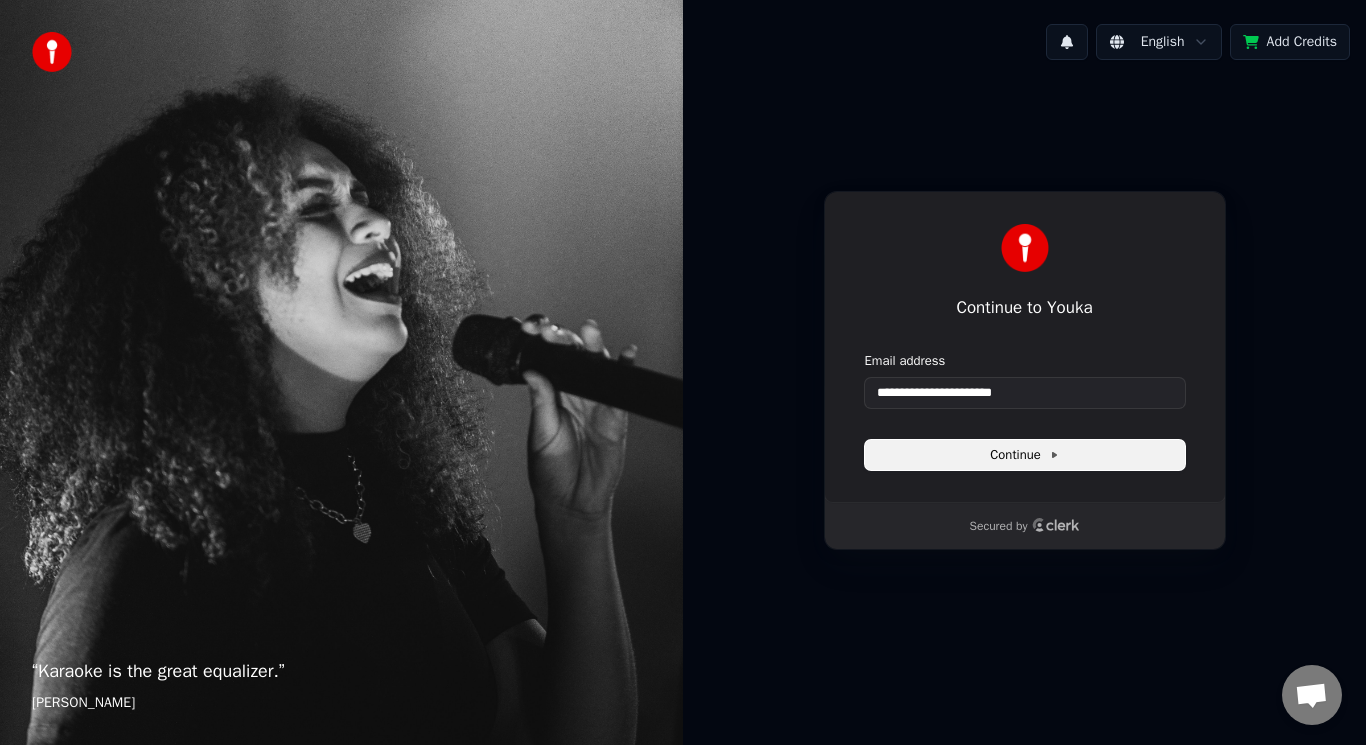 type on "**********" 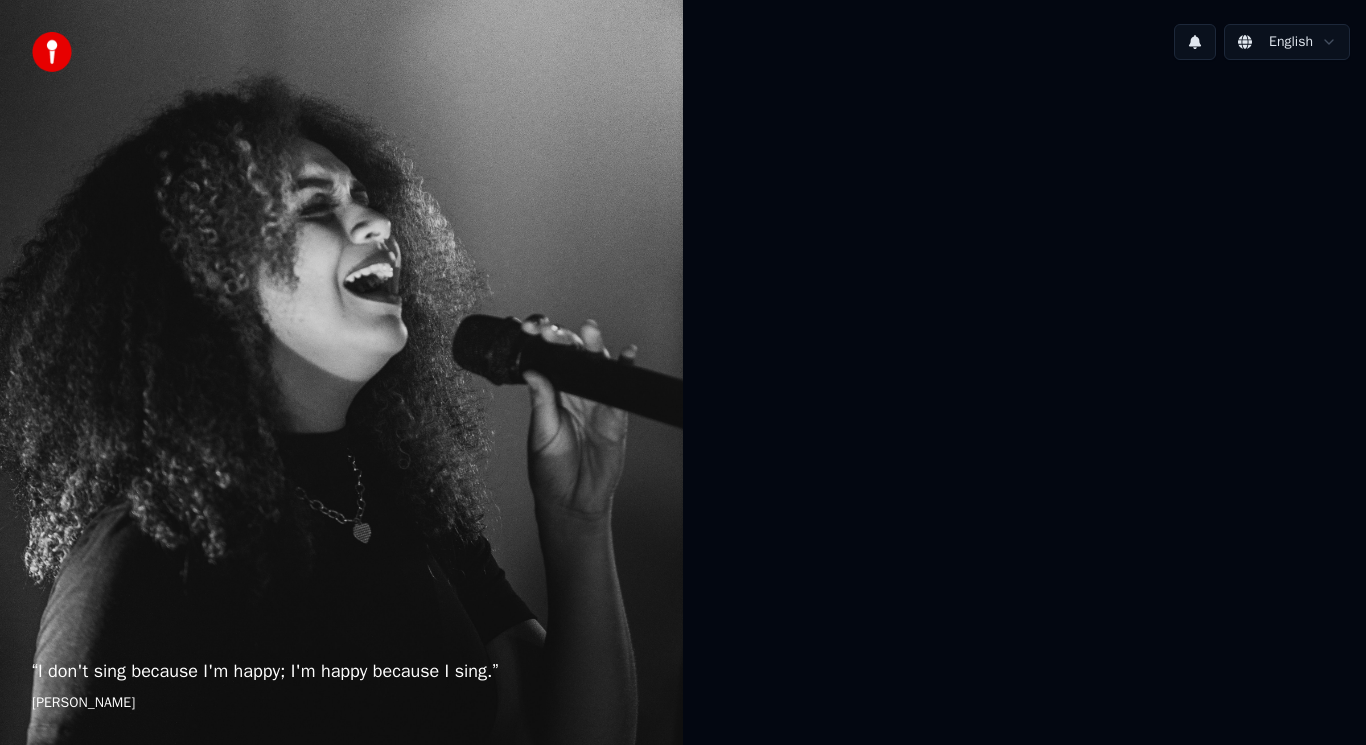 scroll, scrollTop: 0, scrollLeft: 0, axis: both 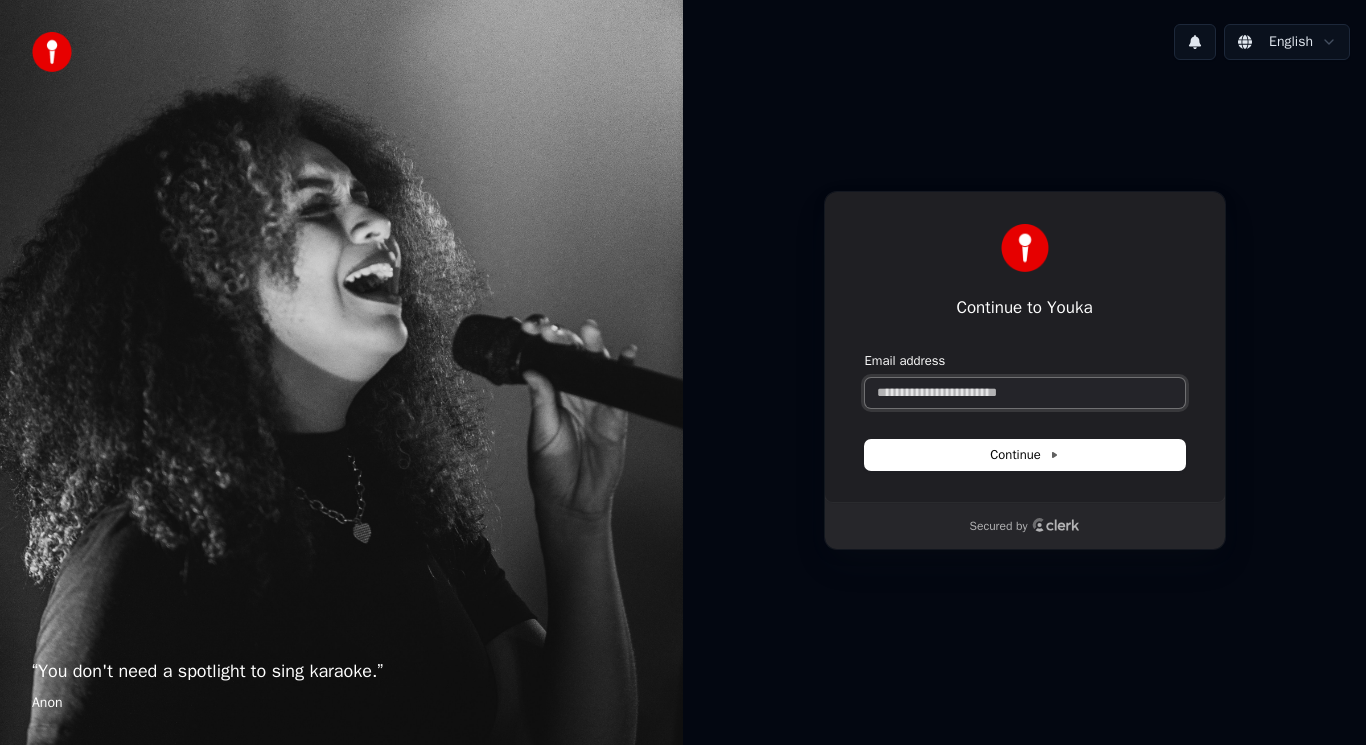 click on "Email address" at bounding box center [1025, 393] 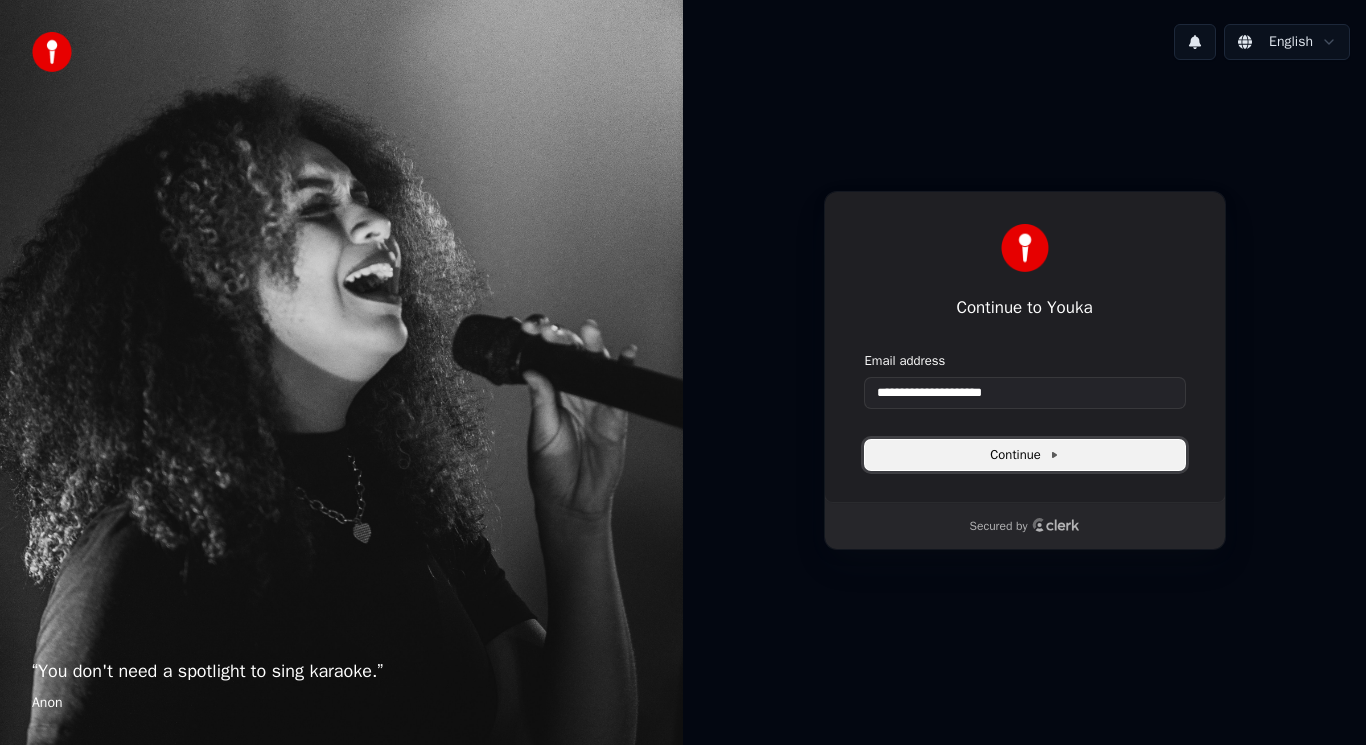 click on "Continue" at bounding box center (1025, 455) 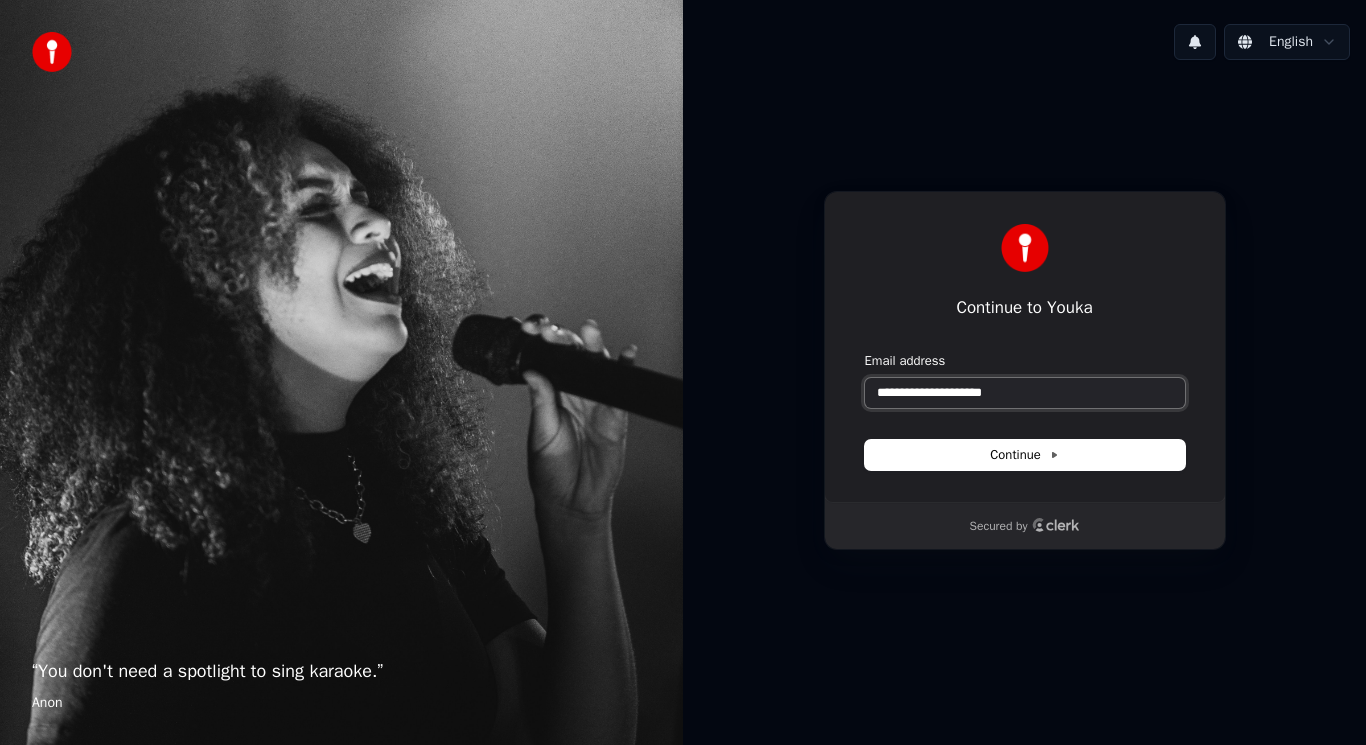 drag, startPoint x: 1051, startPoint y: 397, endPoint x: 815, endPoint y: 404, distance: 236.10379 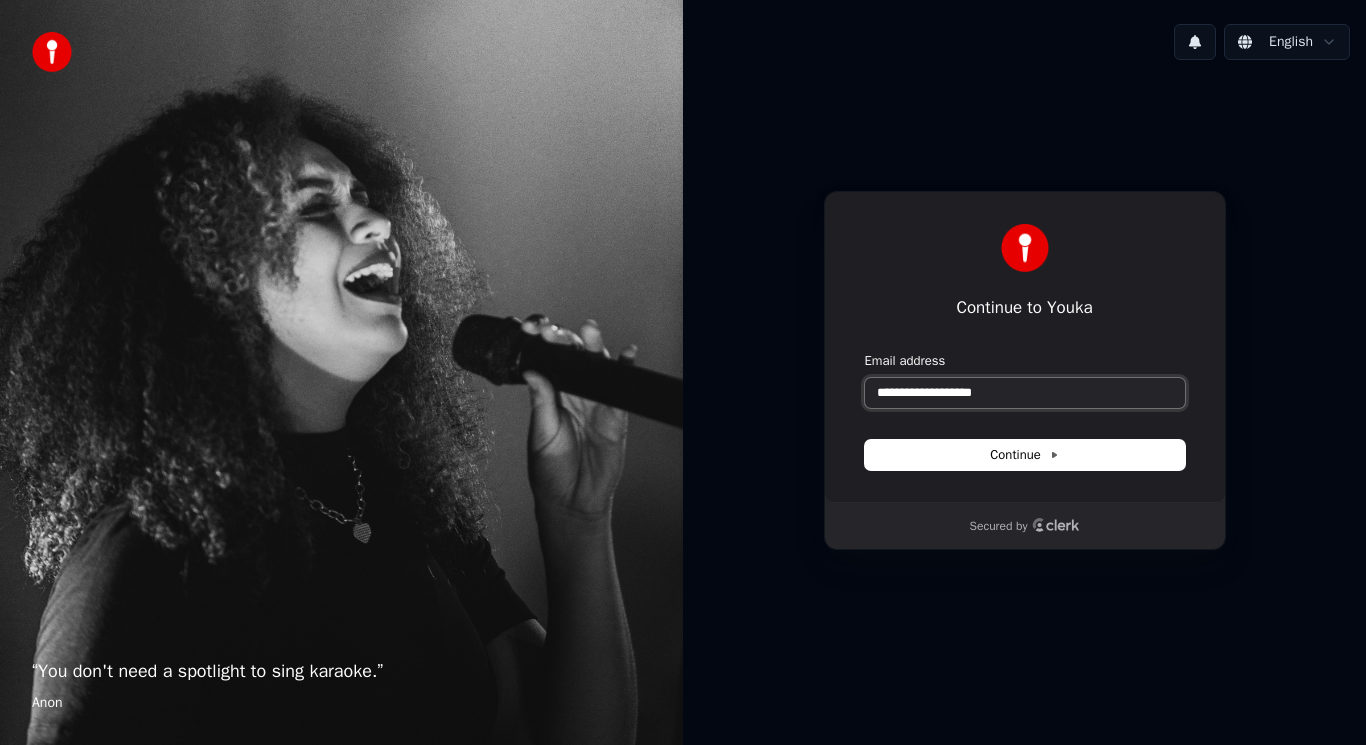 click at bounding box center (865, 352) 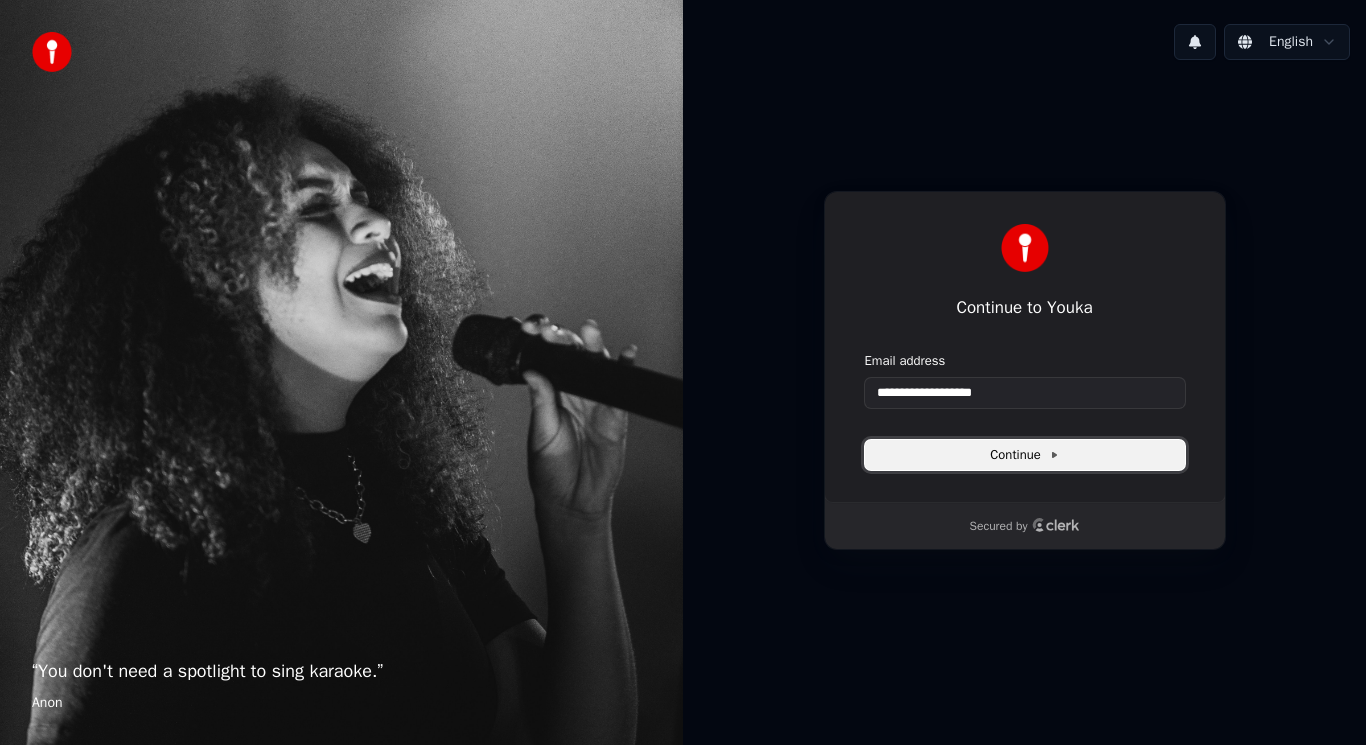 click on "Continue" at bounding box center [1025, 455] 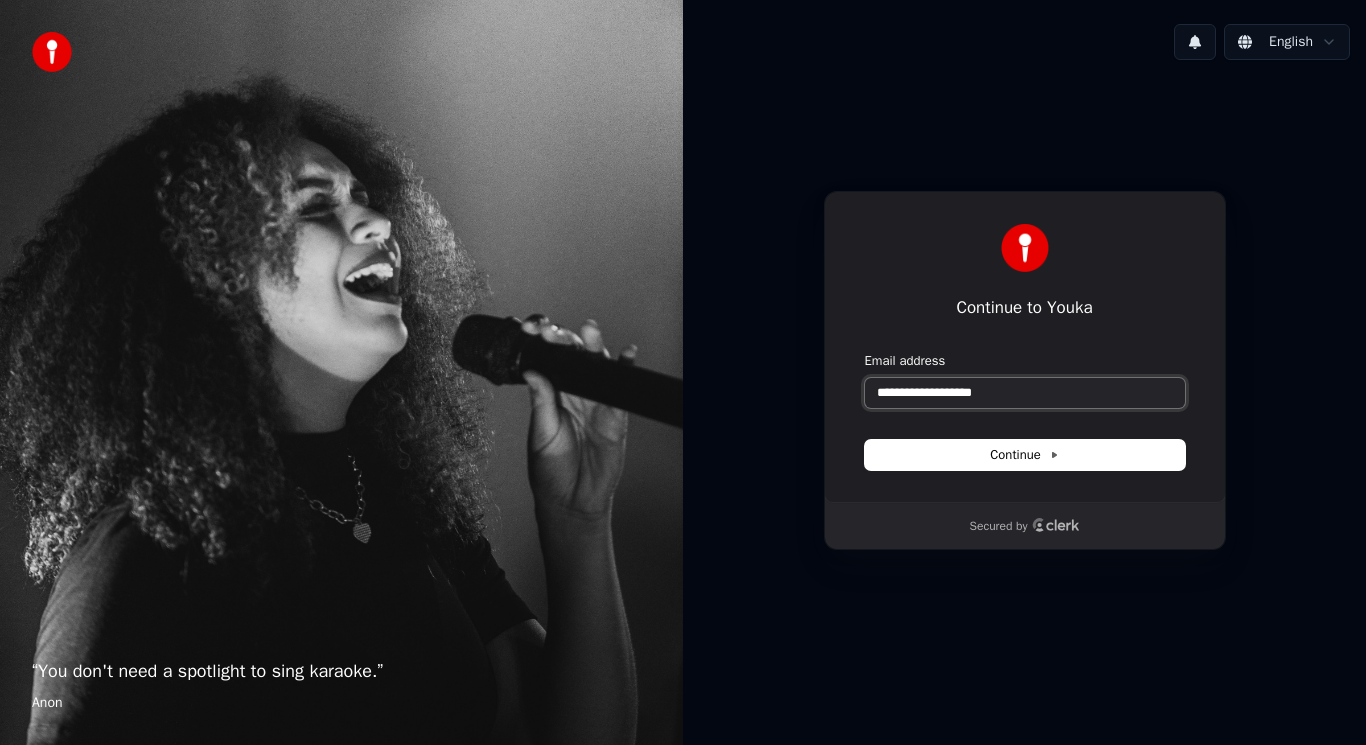 click on "**********" at bounding box center (1025, 393) 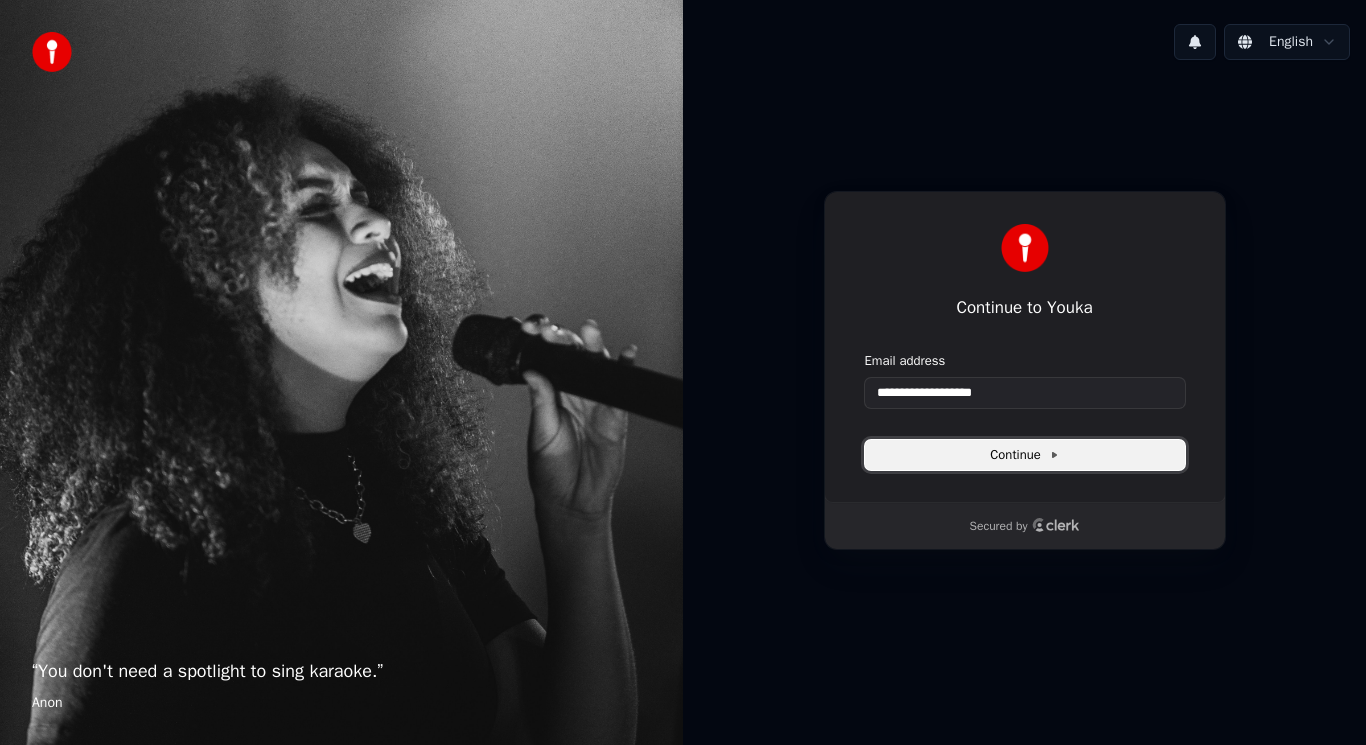 click on "Continue" at bounding box center (1025, 455) 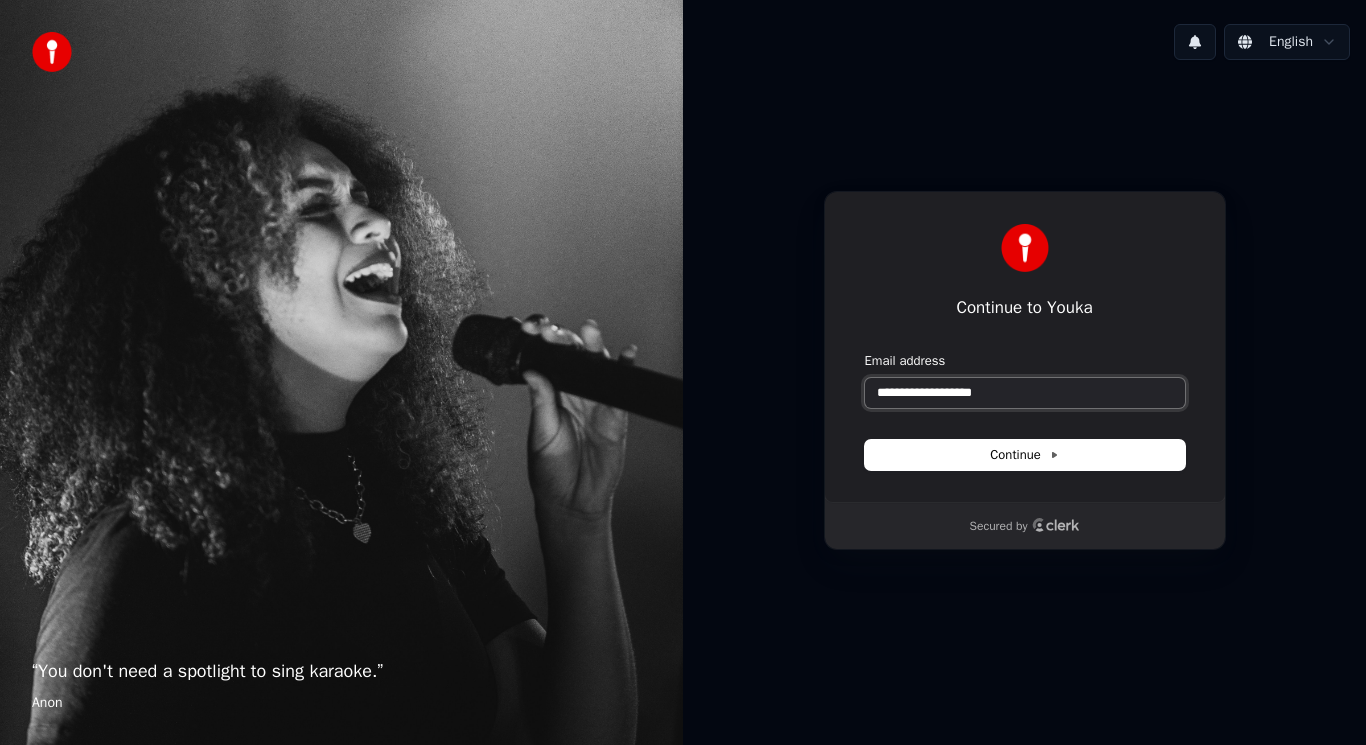 drag, startPoint x: 1067, startPoint y: 392, endPoint x: 805, endPoint y: 389, distance: 262.01718 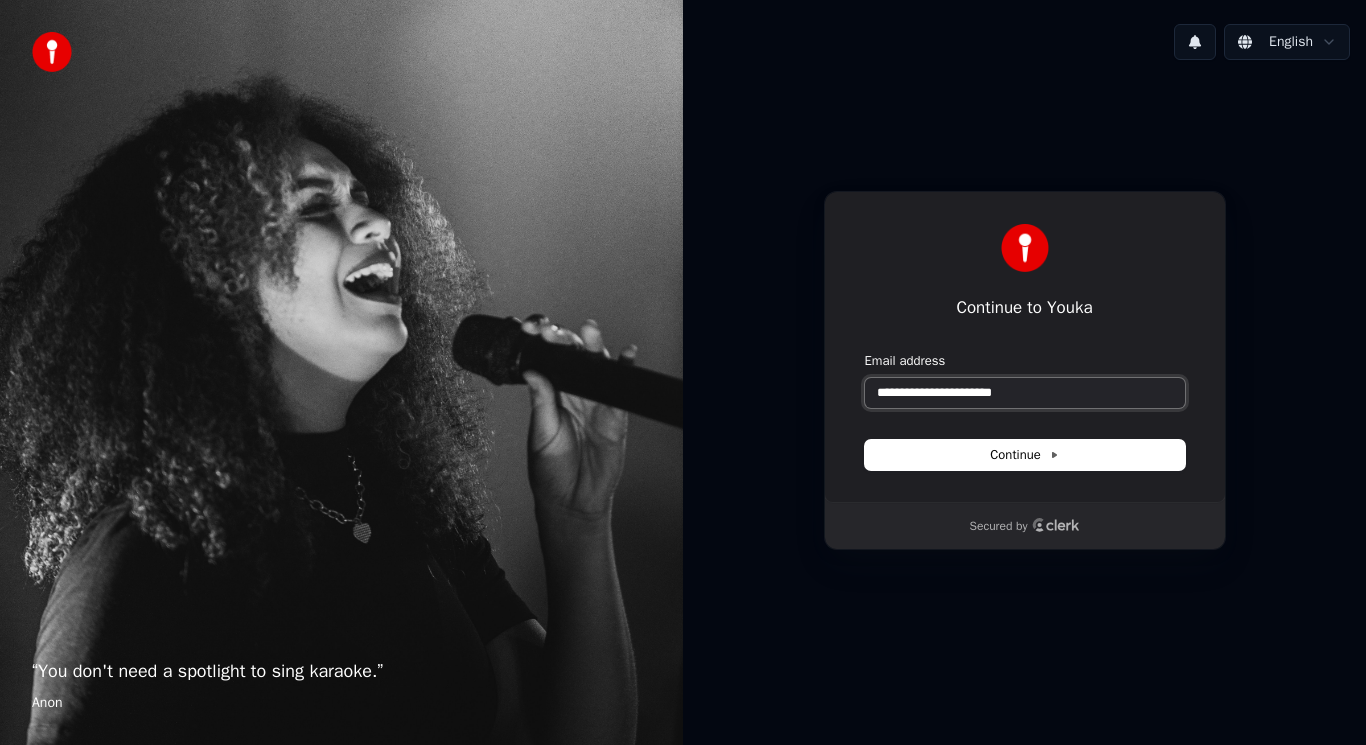 click at bounding box center [865, 352] 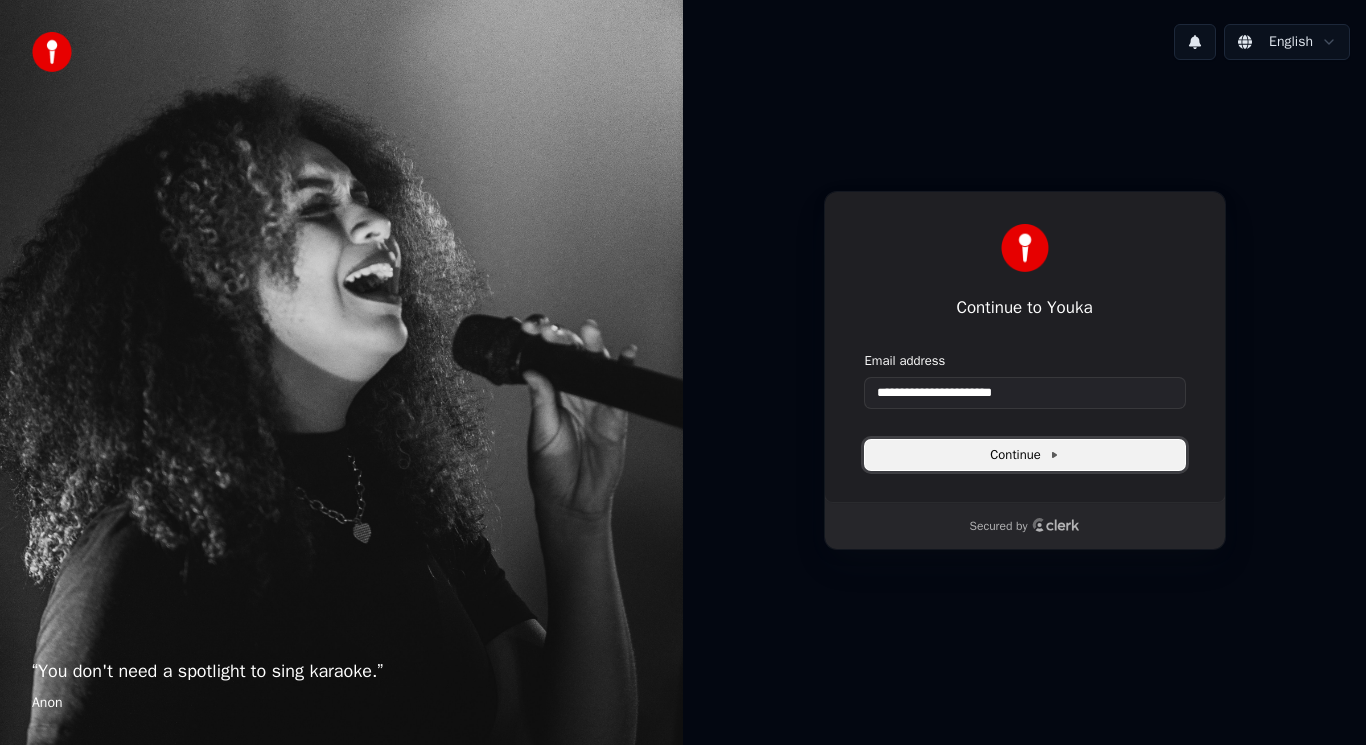 click on "Continue" at bounding box center (1025, 455) 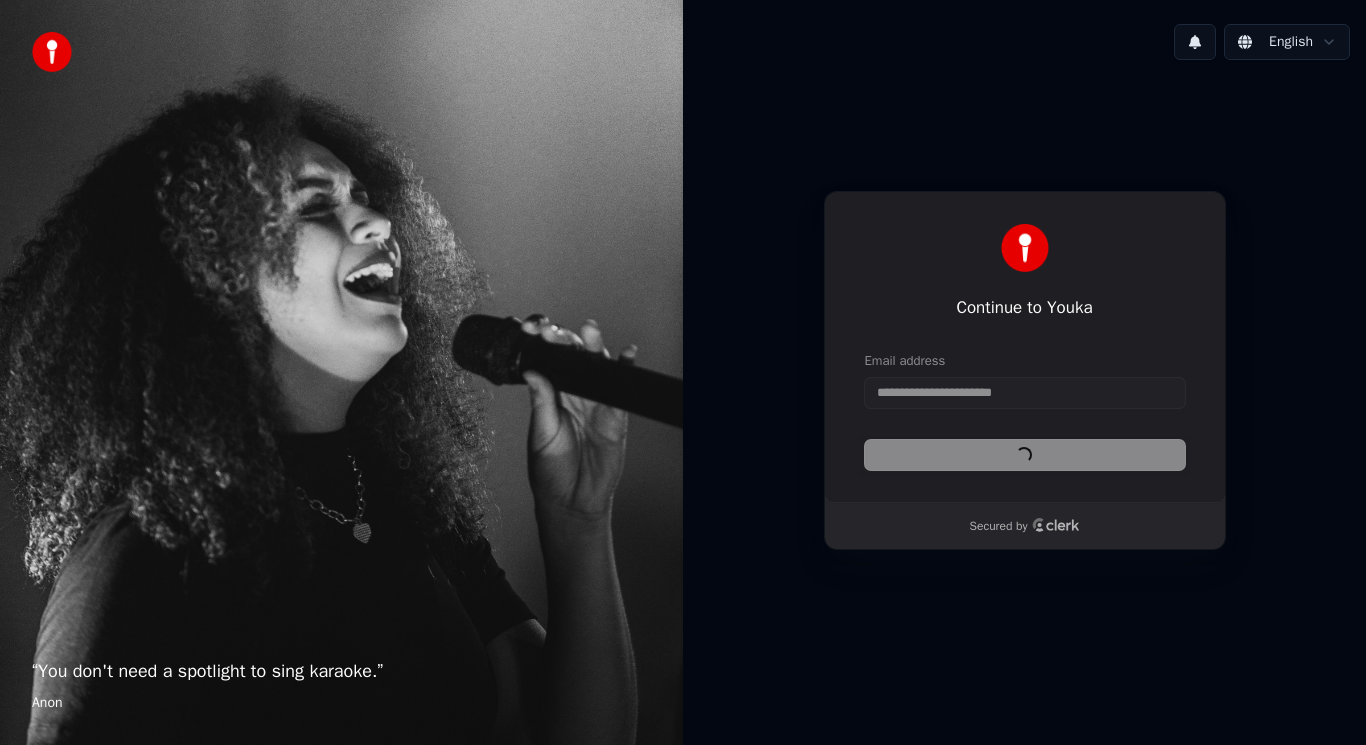 type on "**********" 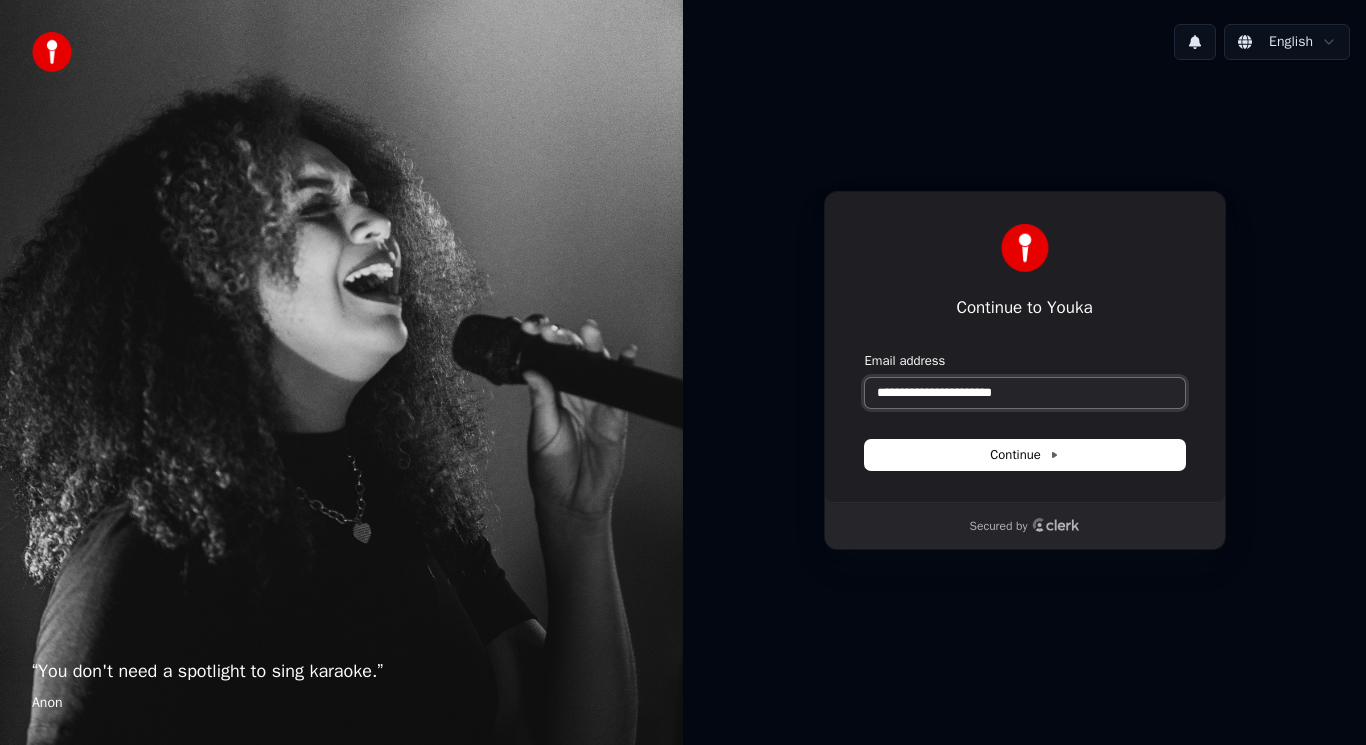drag, startPoint x: 1093, startPoint y: 394, endPoint x: 814, endPoint y: 409, distance: 279.40292 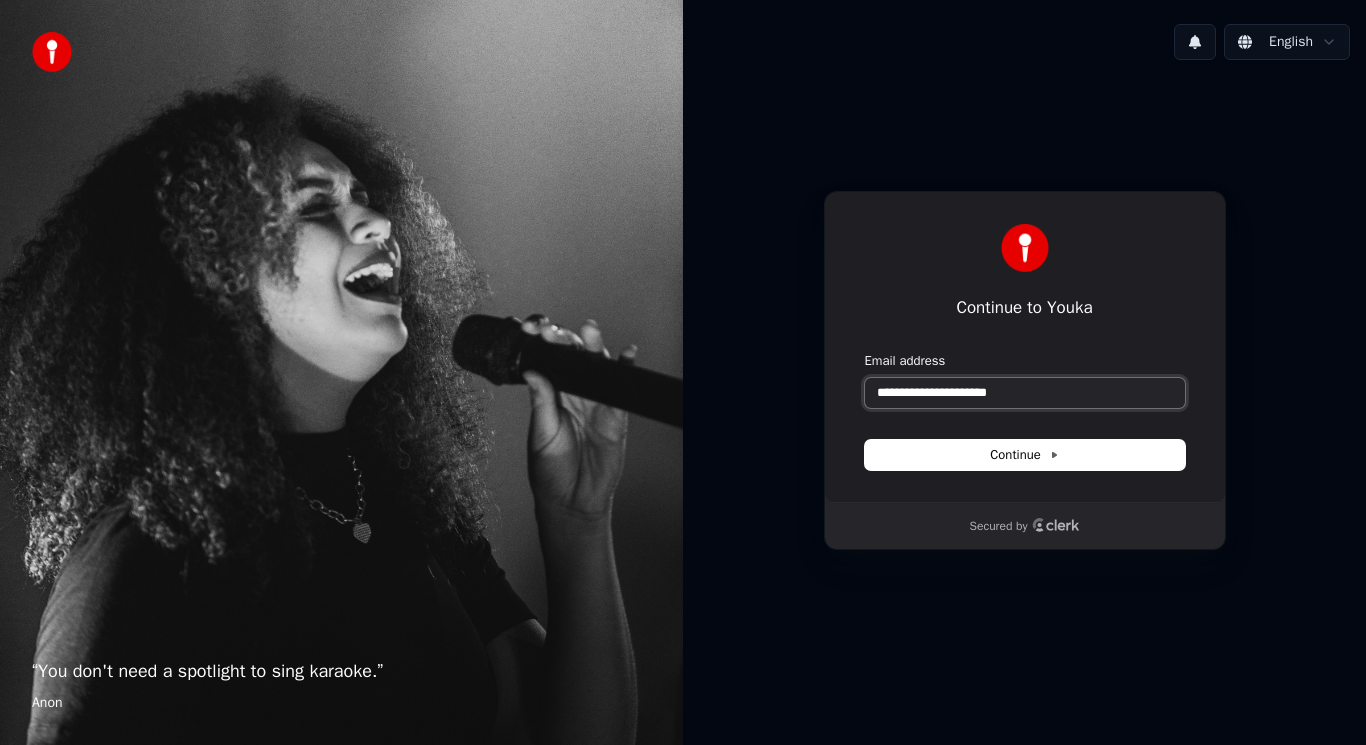 click at bounding box center (865, 352) 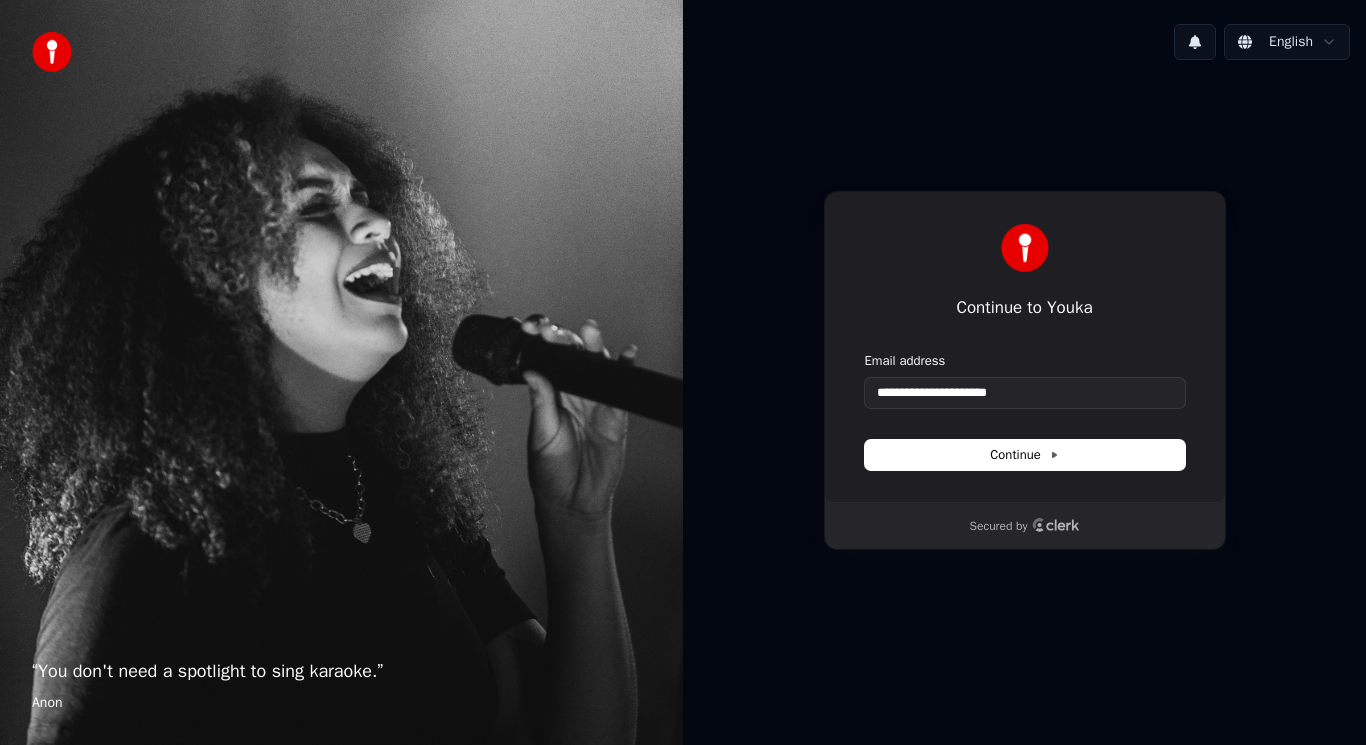 type on "**********" 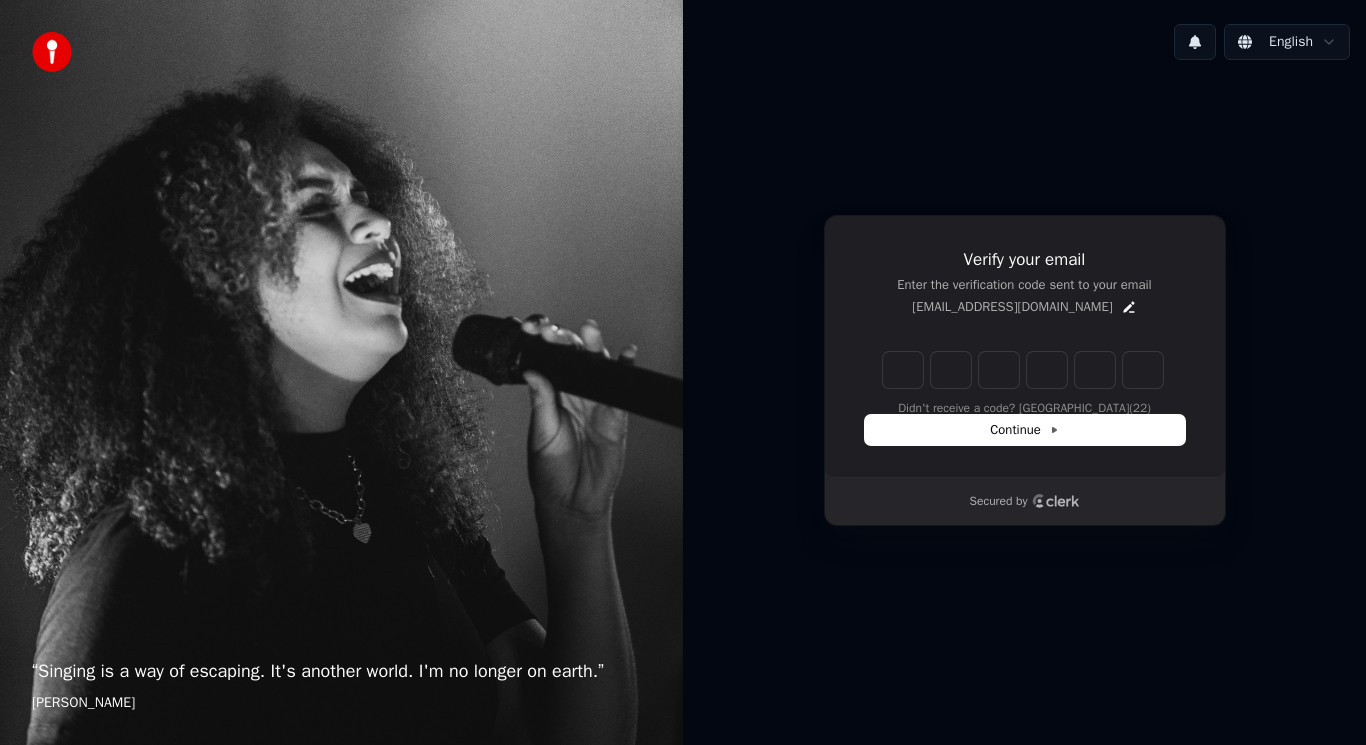 type on "*" 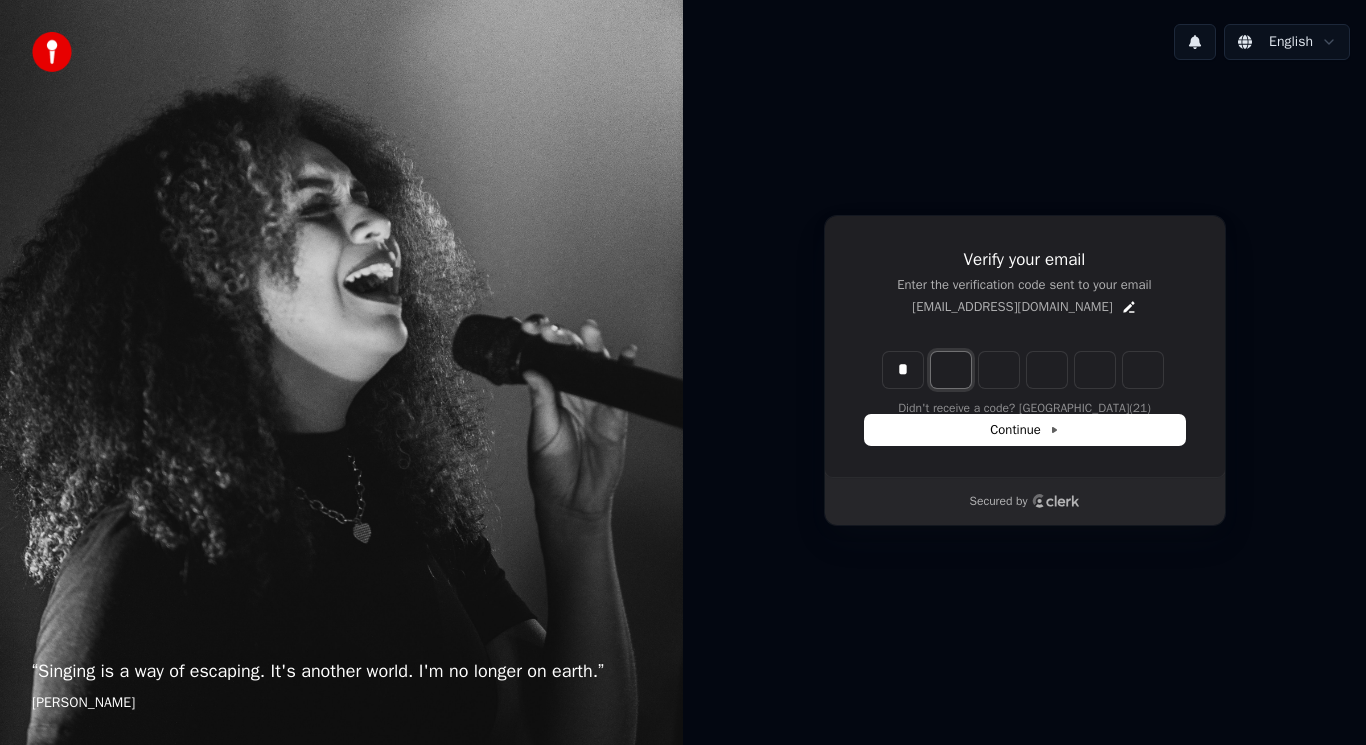 type on "*" 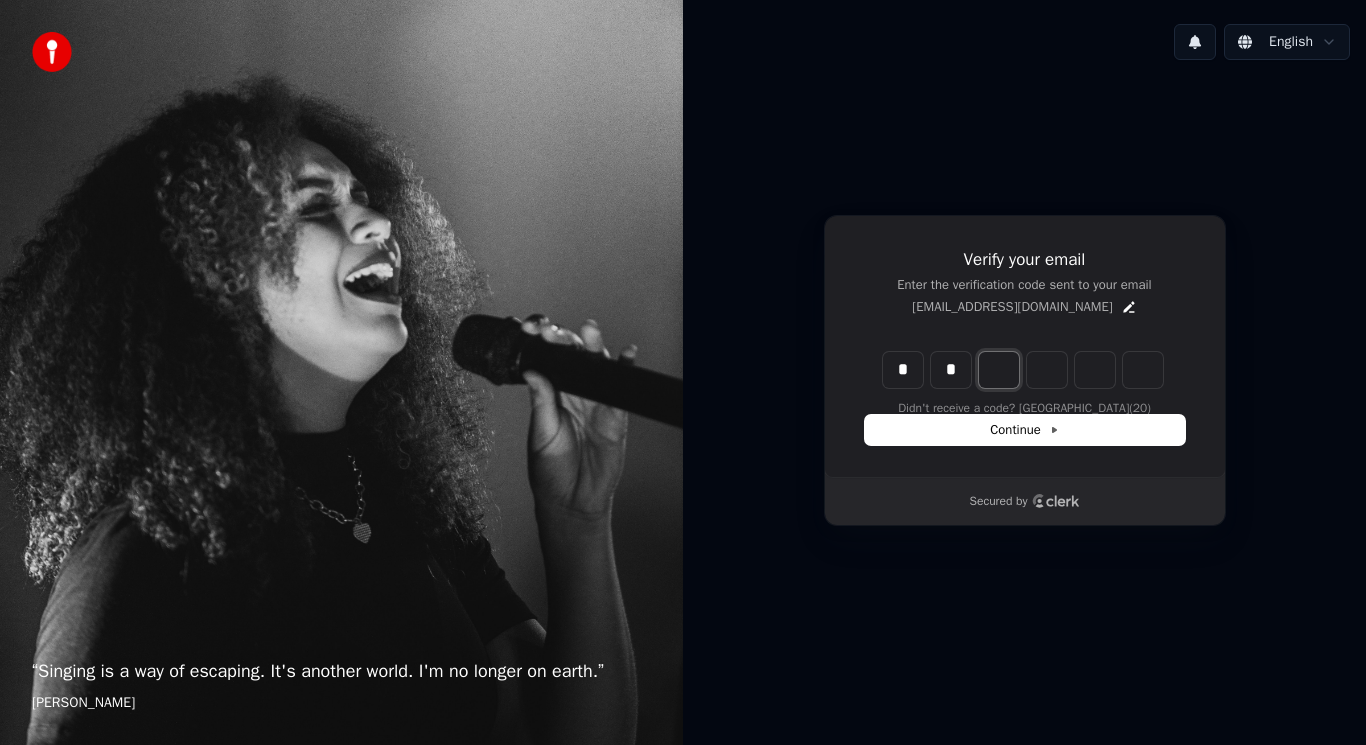 type on "*" 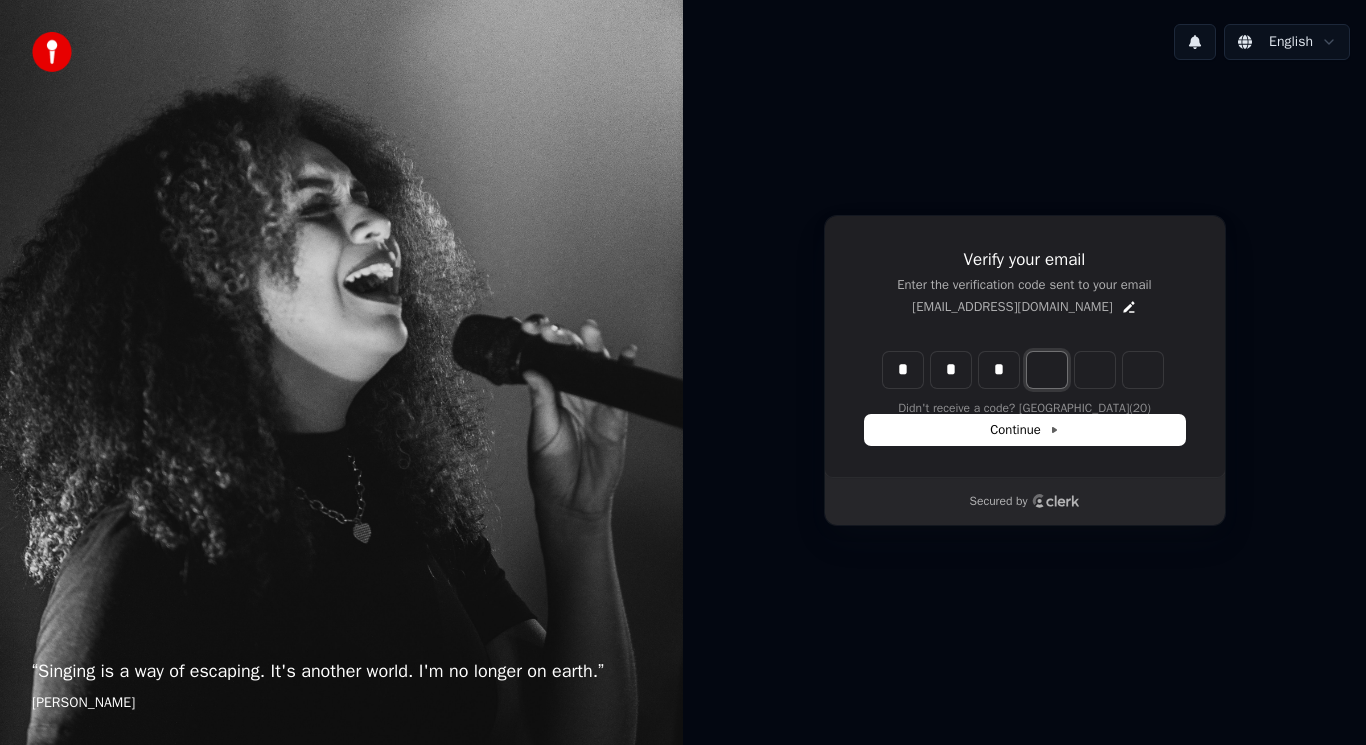 type on "*" 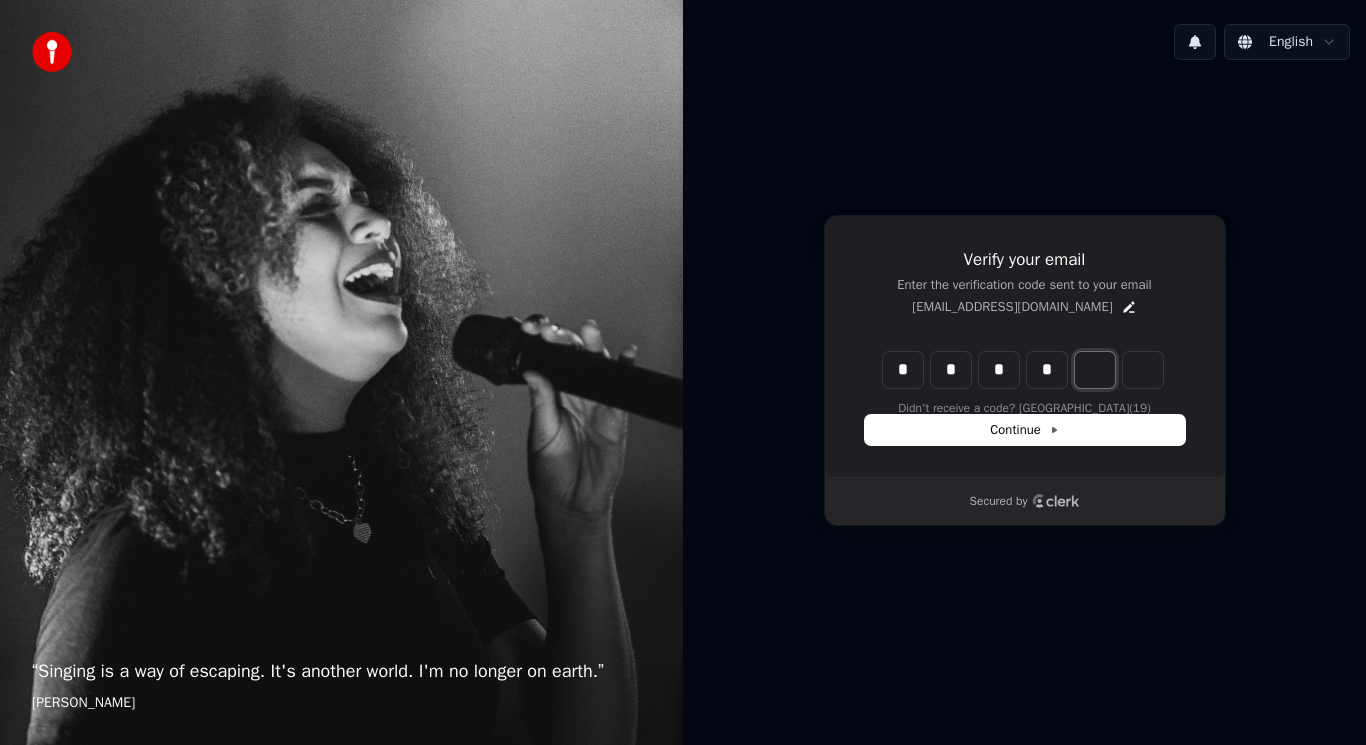 type on "*" 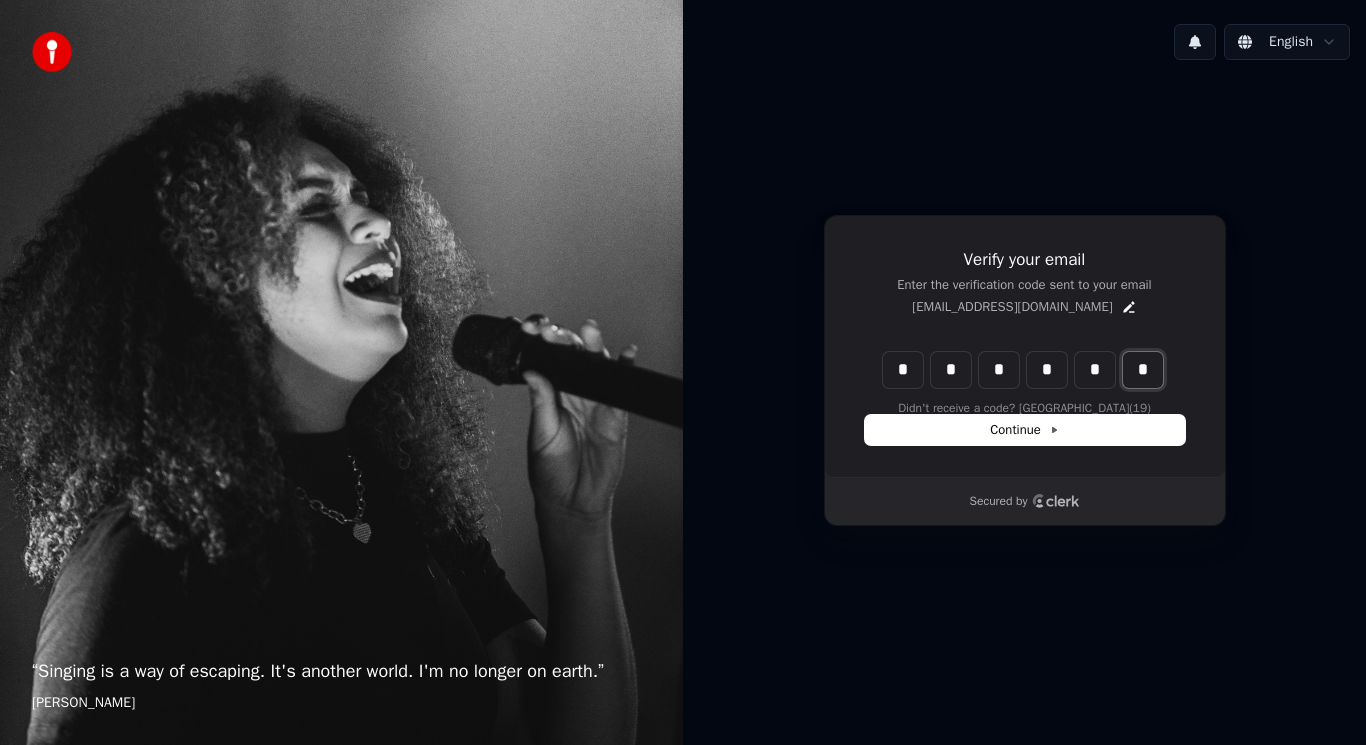 type on "*" 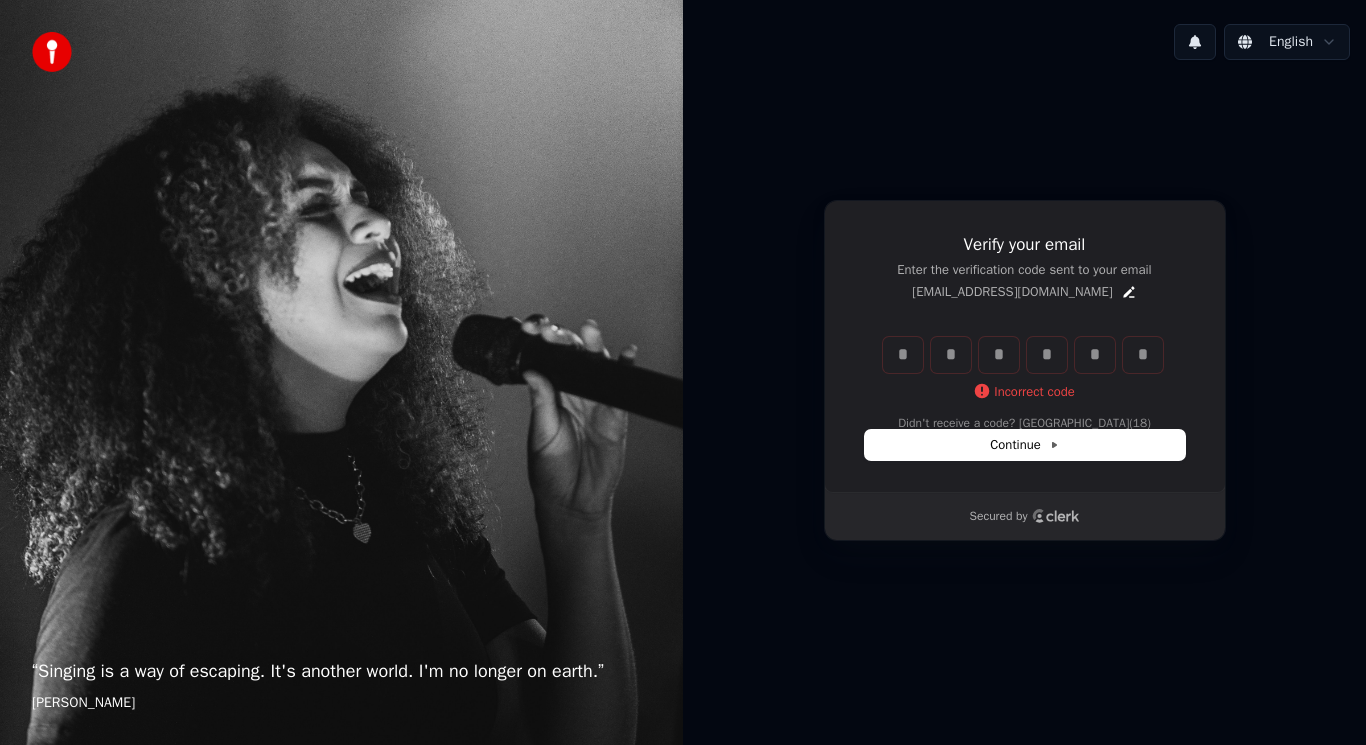 type 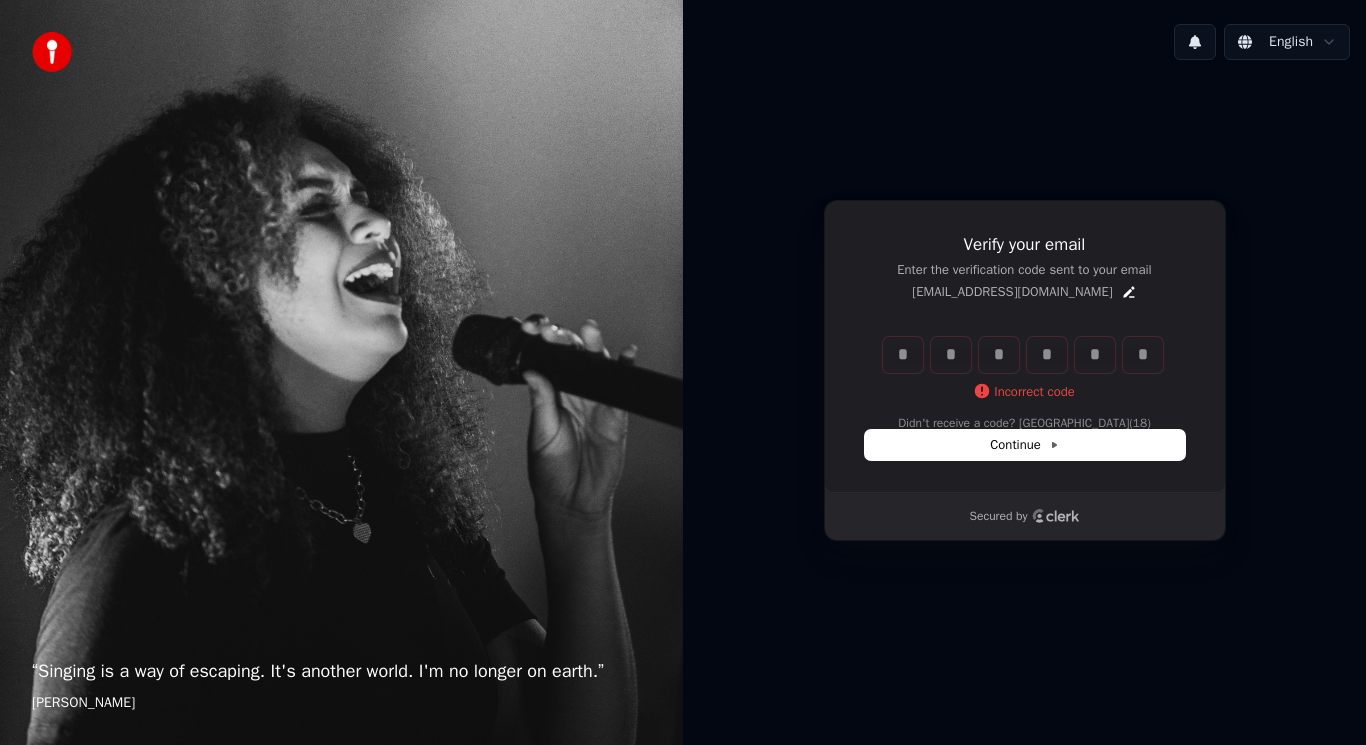 type 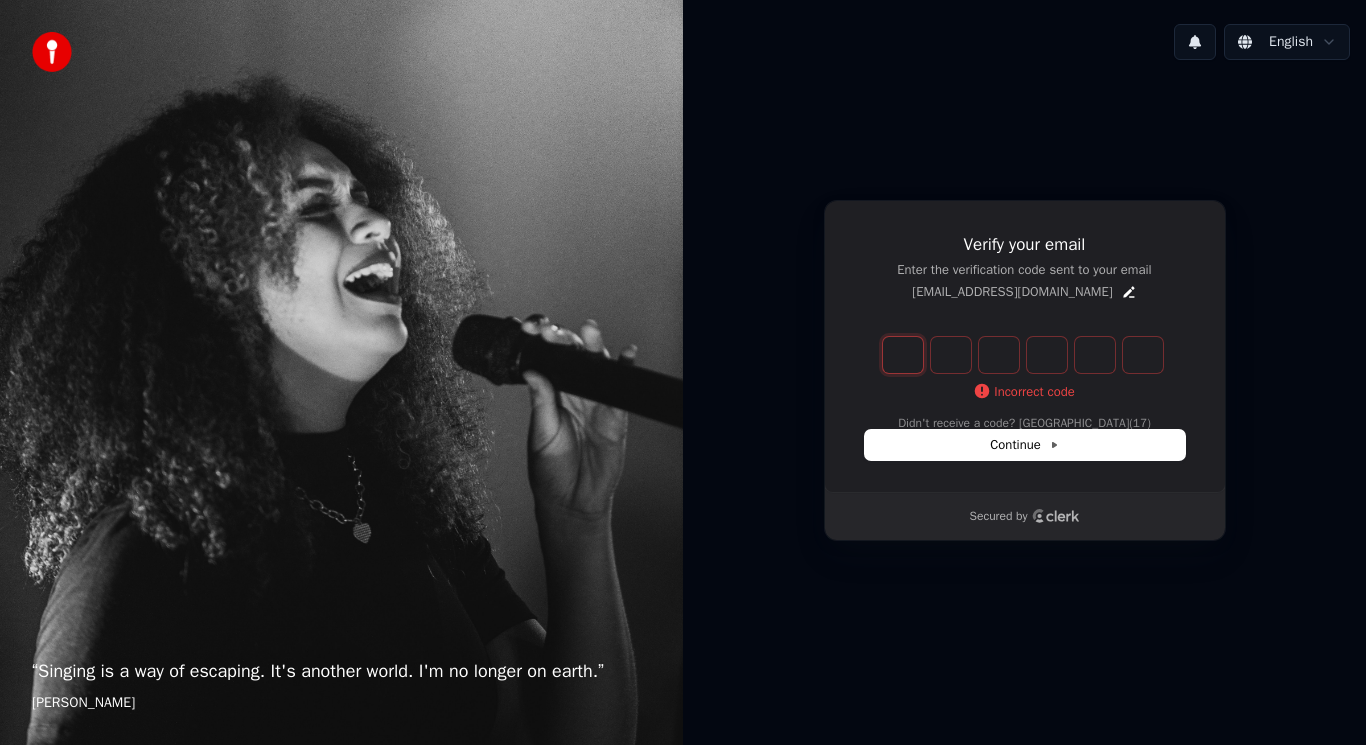 type on "*" 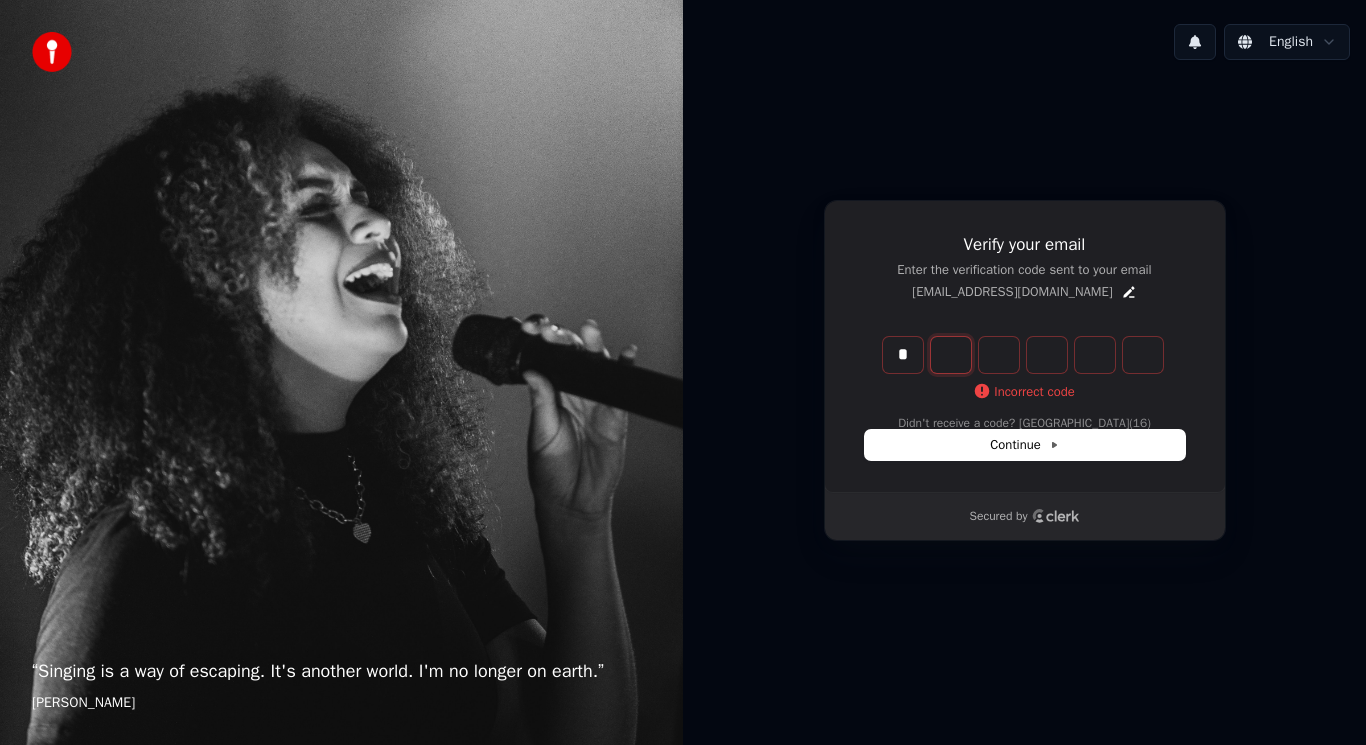 type on "*" 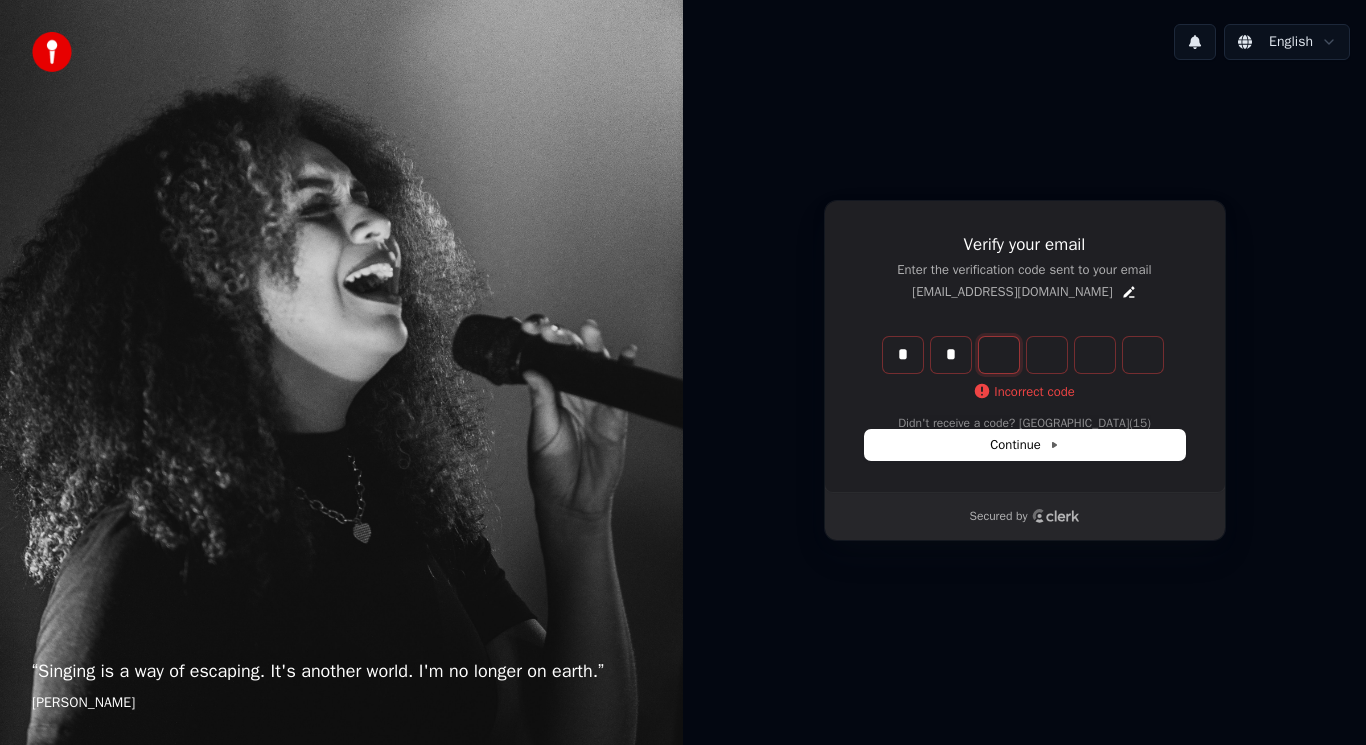 type on "*" 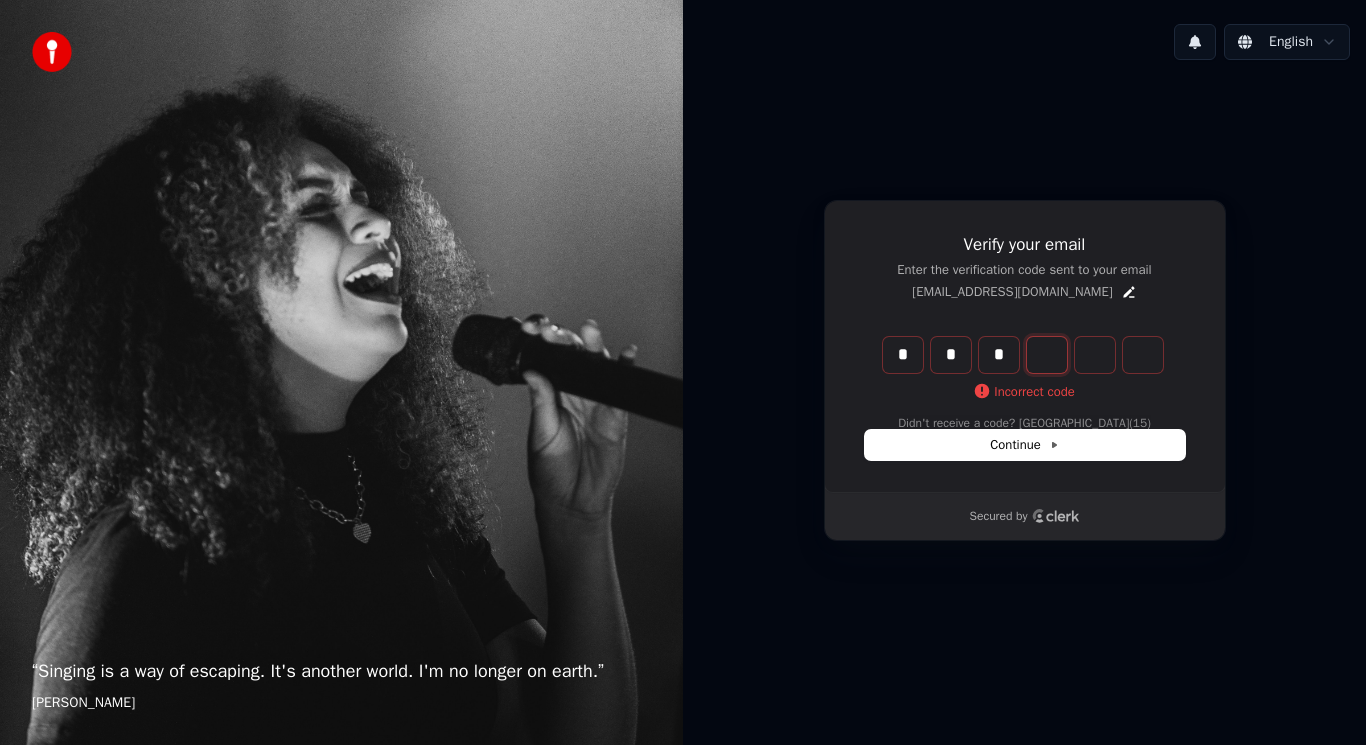 type on "*" 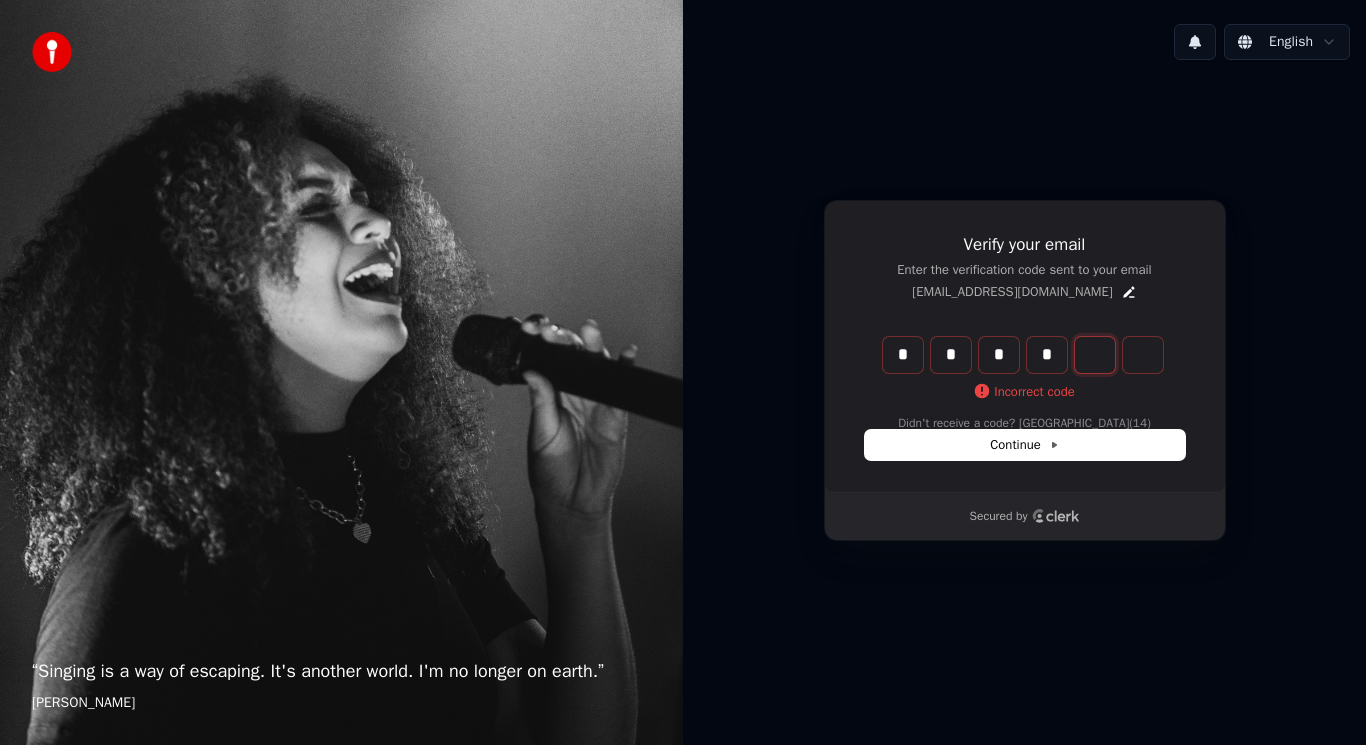 type on "*" 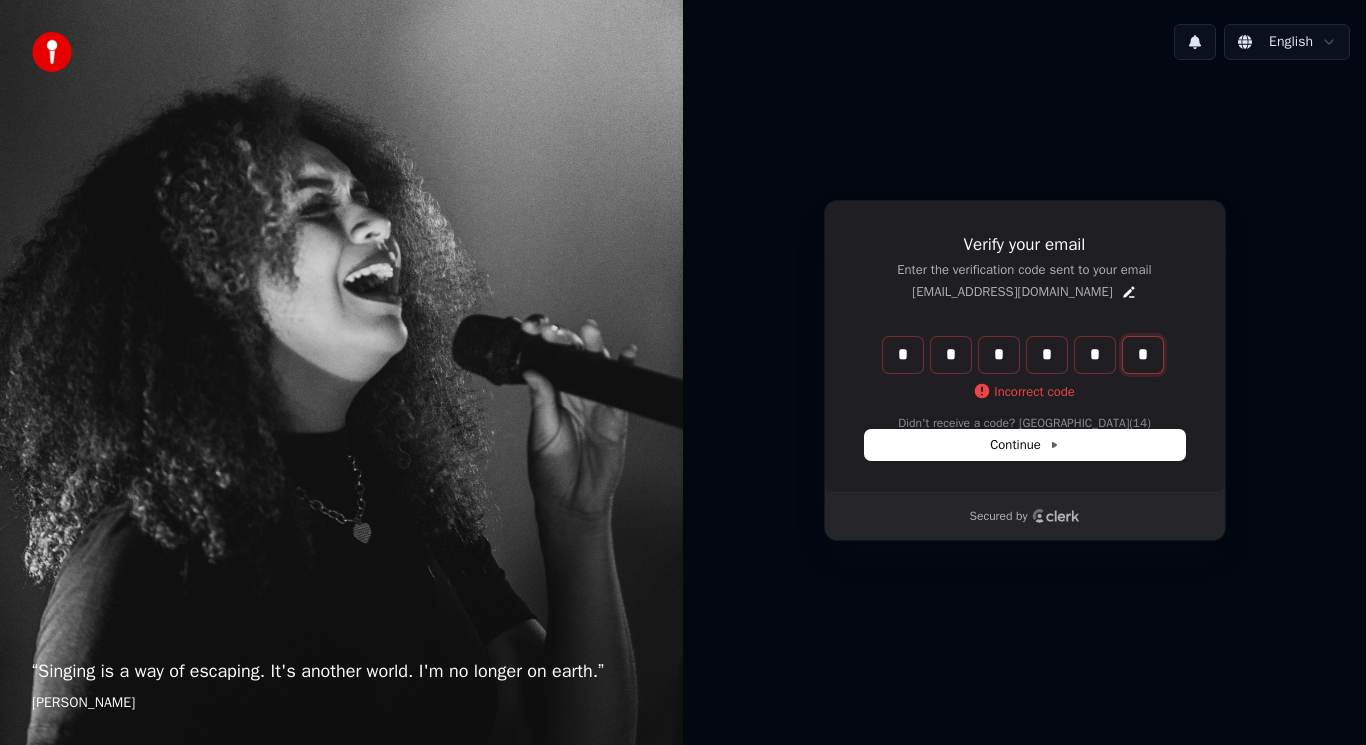 type on "*" 